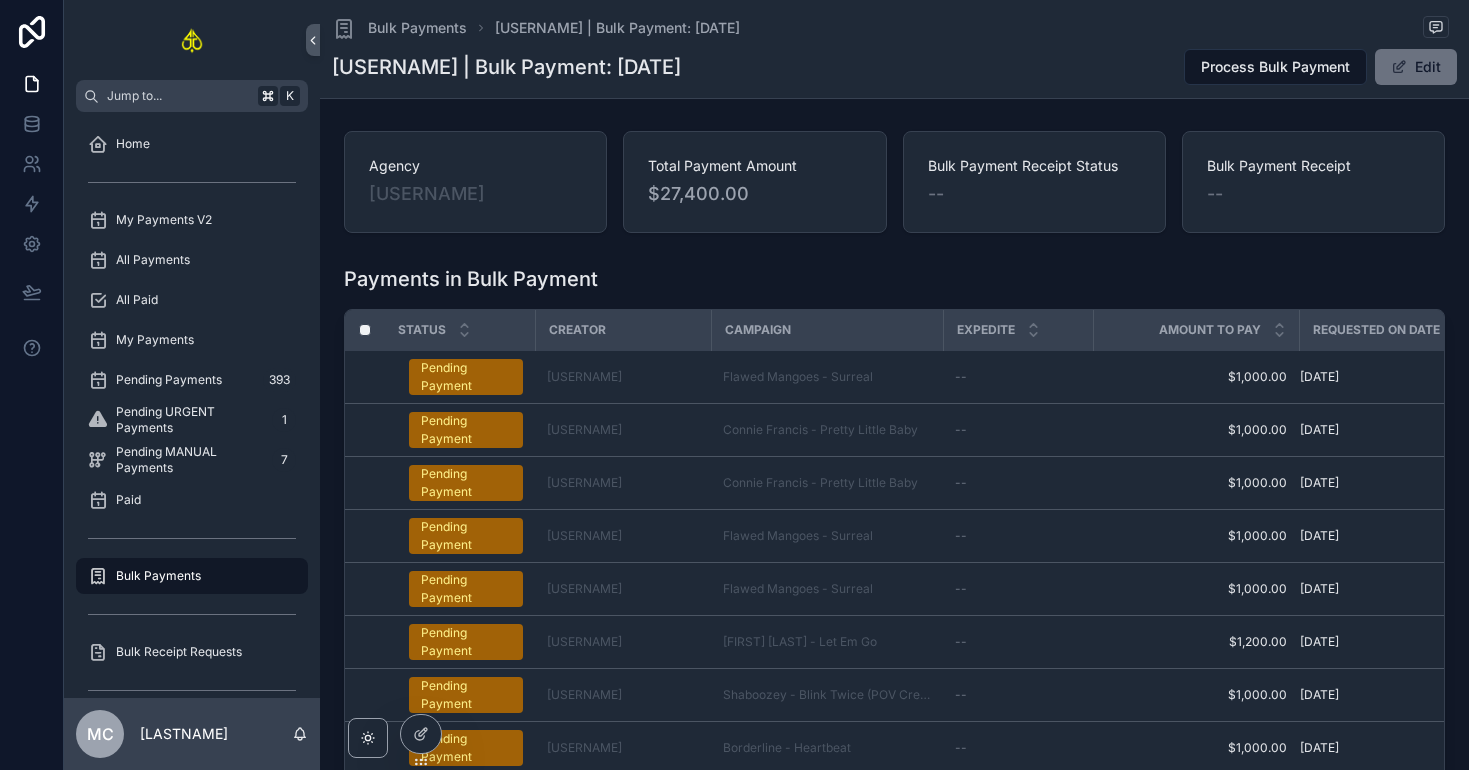 scroll, scrollTop: 0, scrollLeft: 0, axis: both 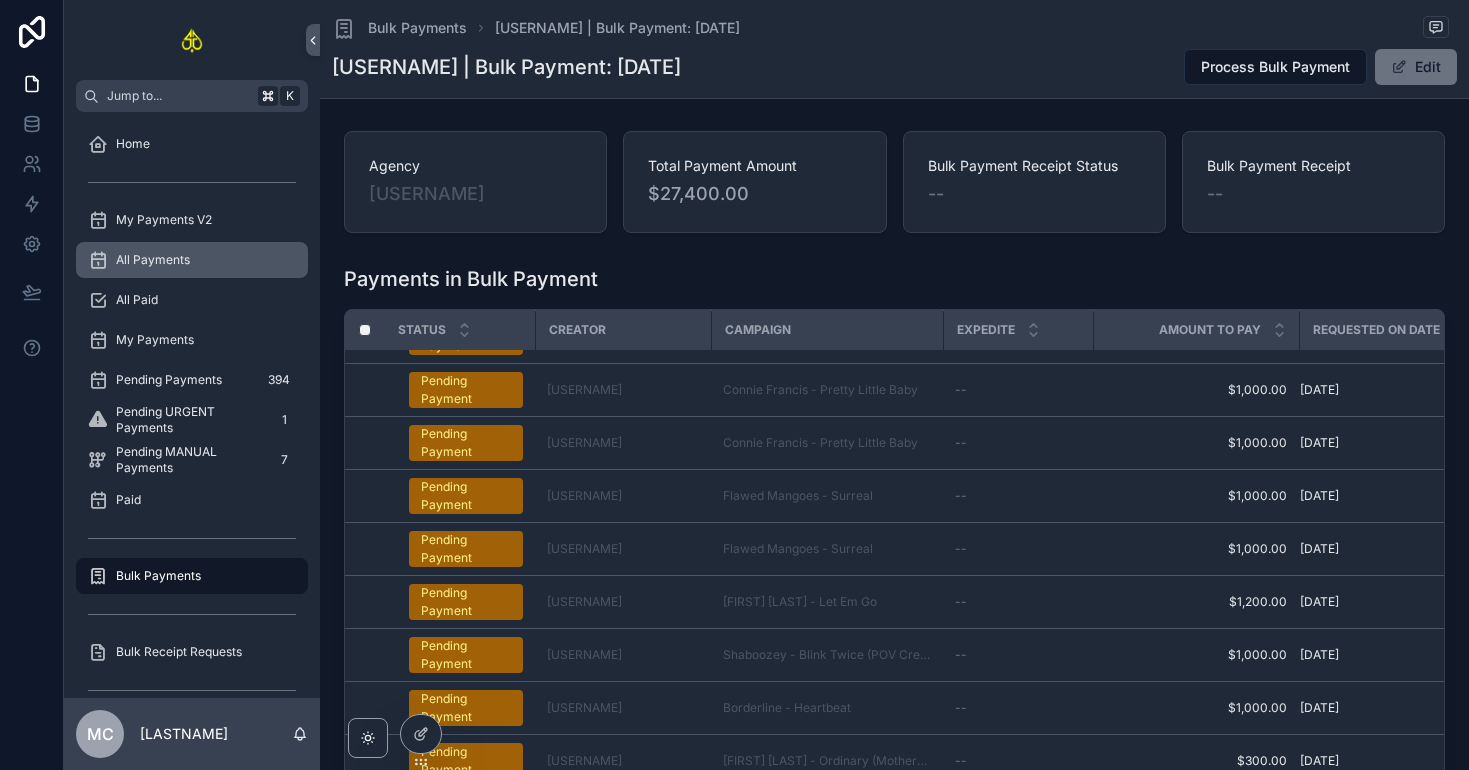 click on "All Payments" at bounding box center [192, 260] 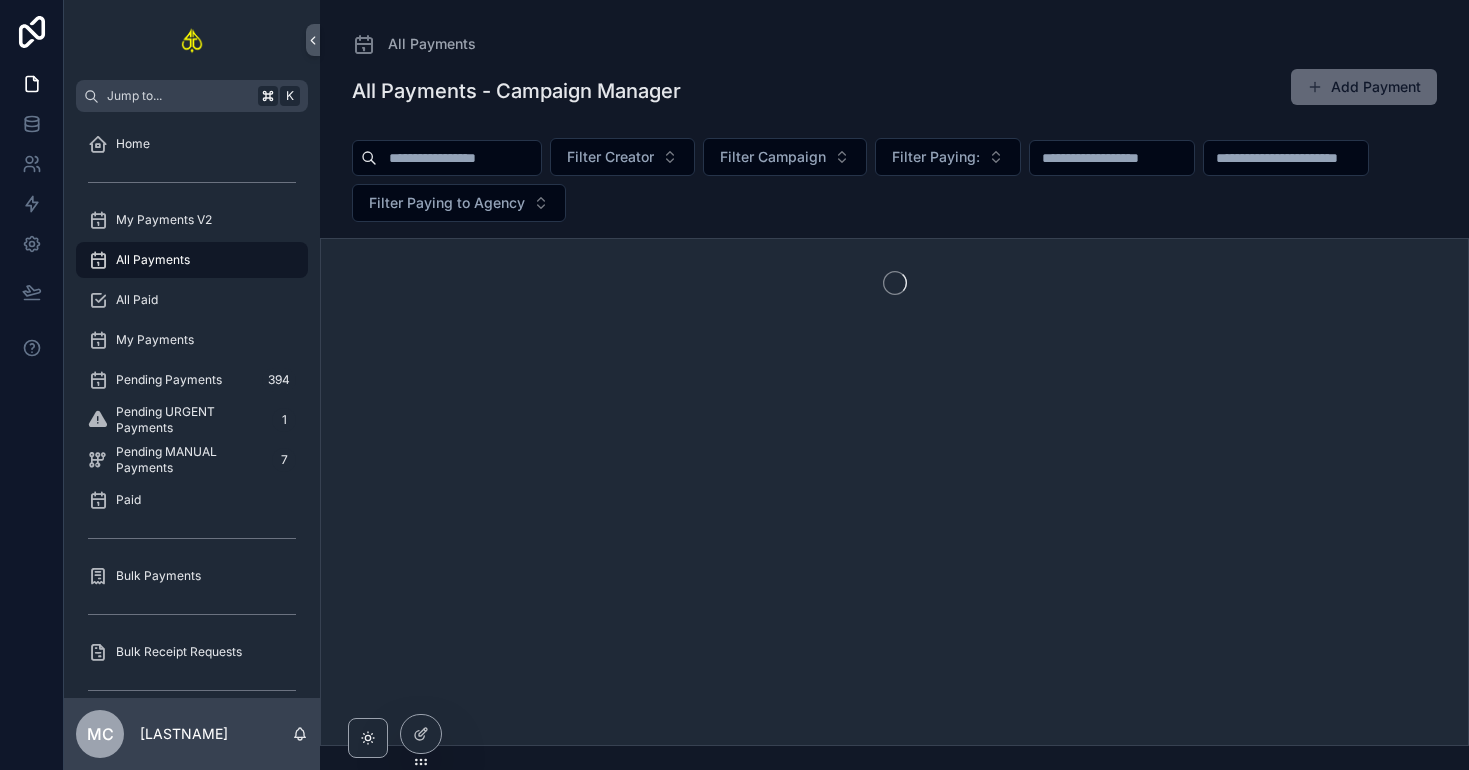 click on "Add Payment" at bounding box center (1364, 87) 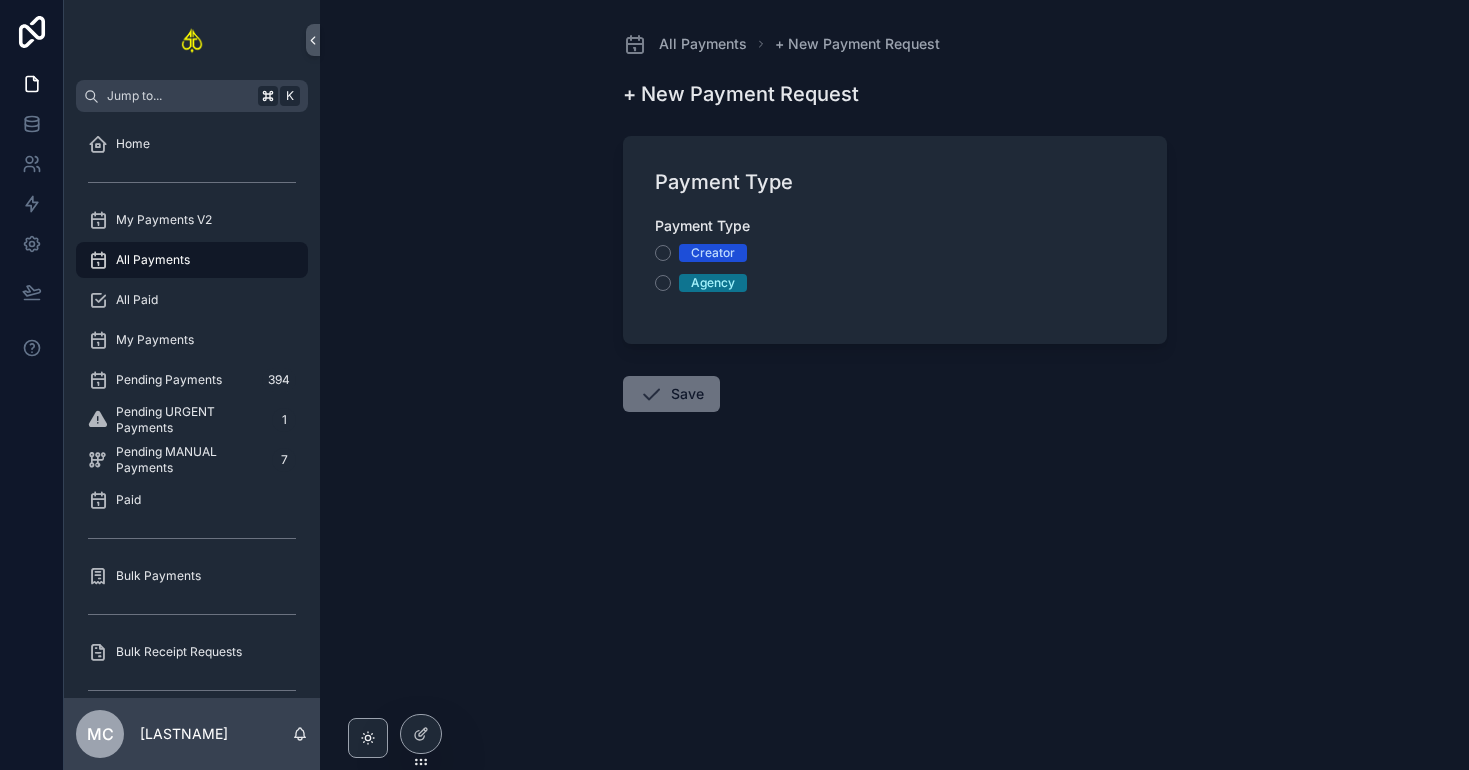 click on "Creator" at bounding box center [713, 253] 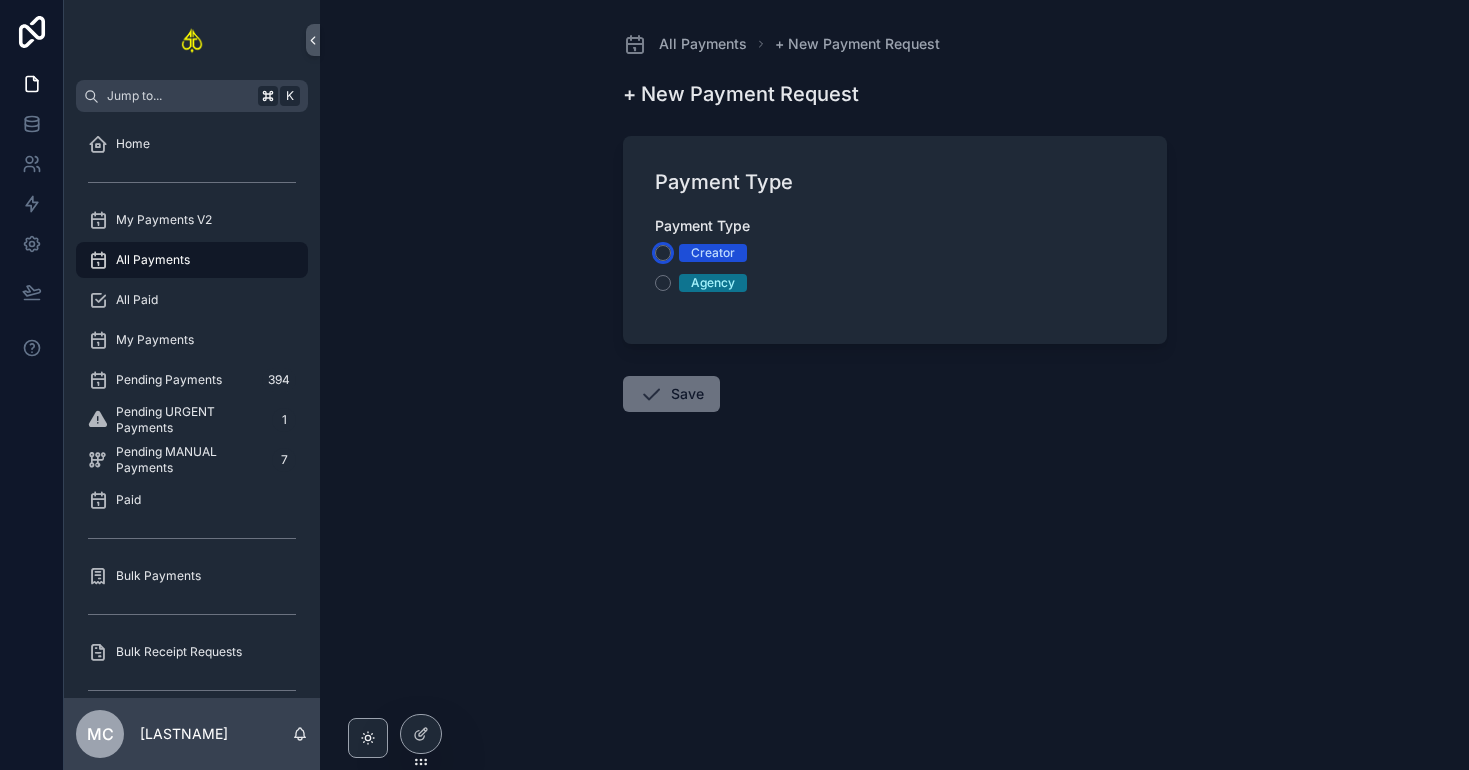 click on "Creator" at bounding box center (663, 253) 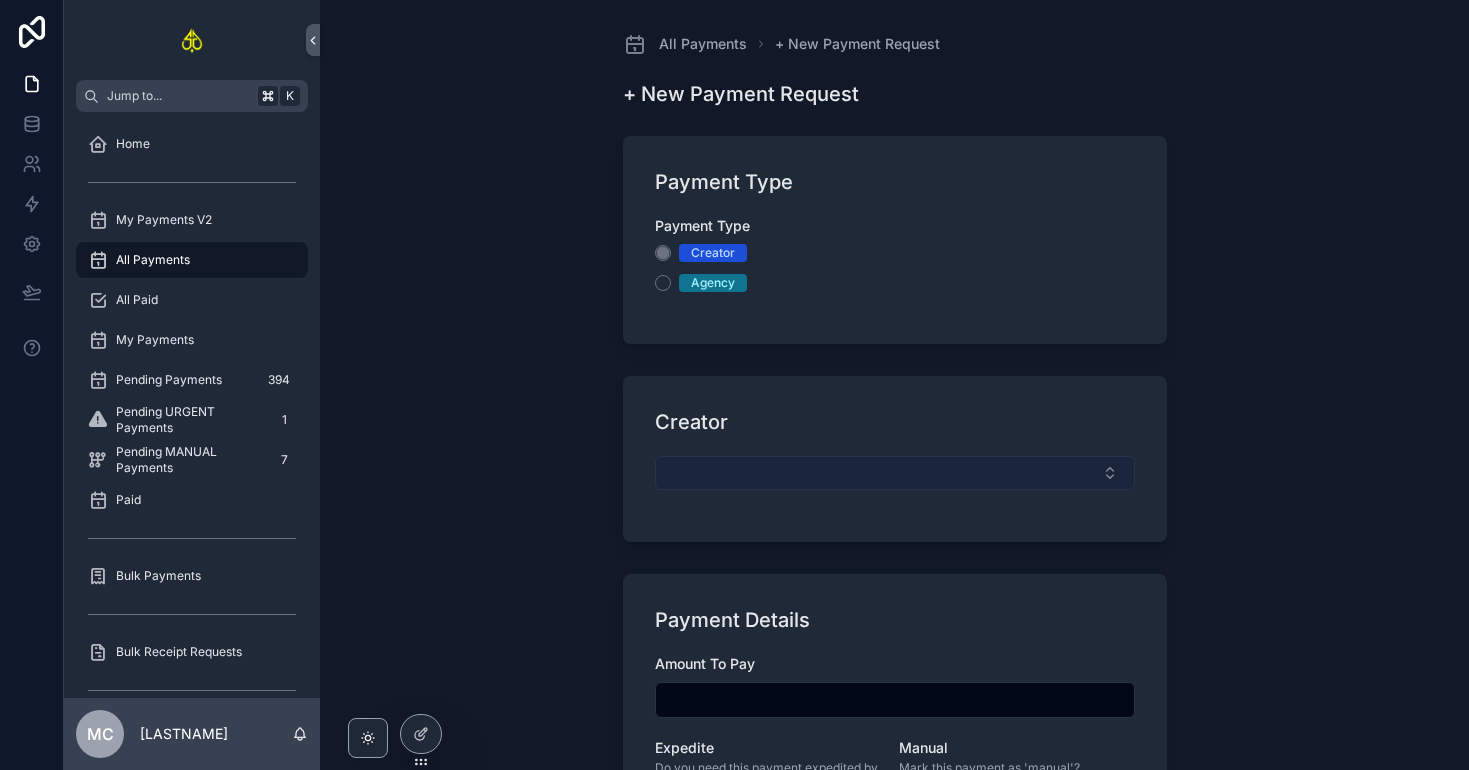 click at bounding box center (895, 473) 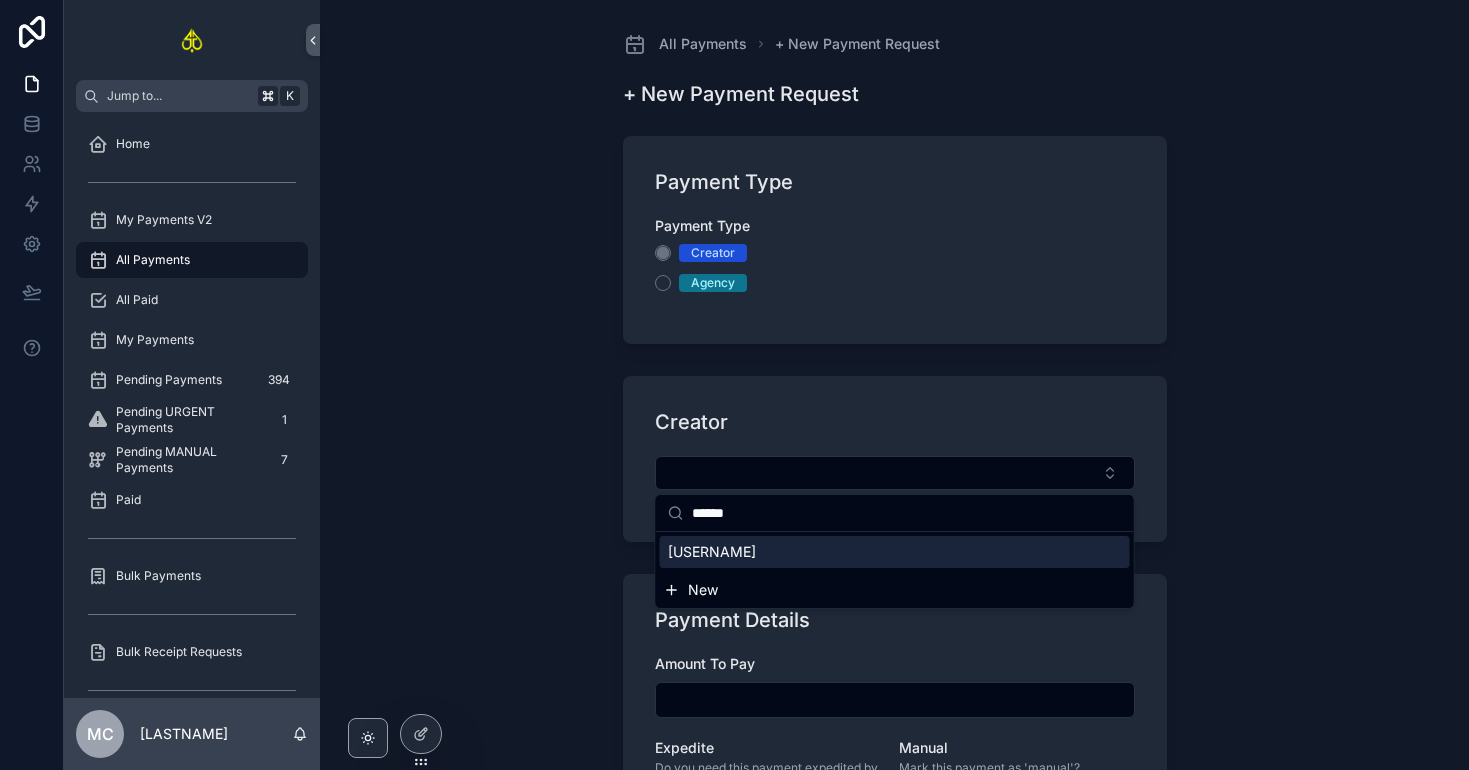 type on "******" 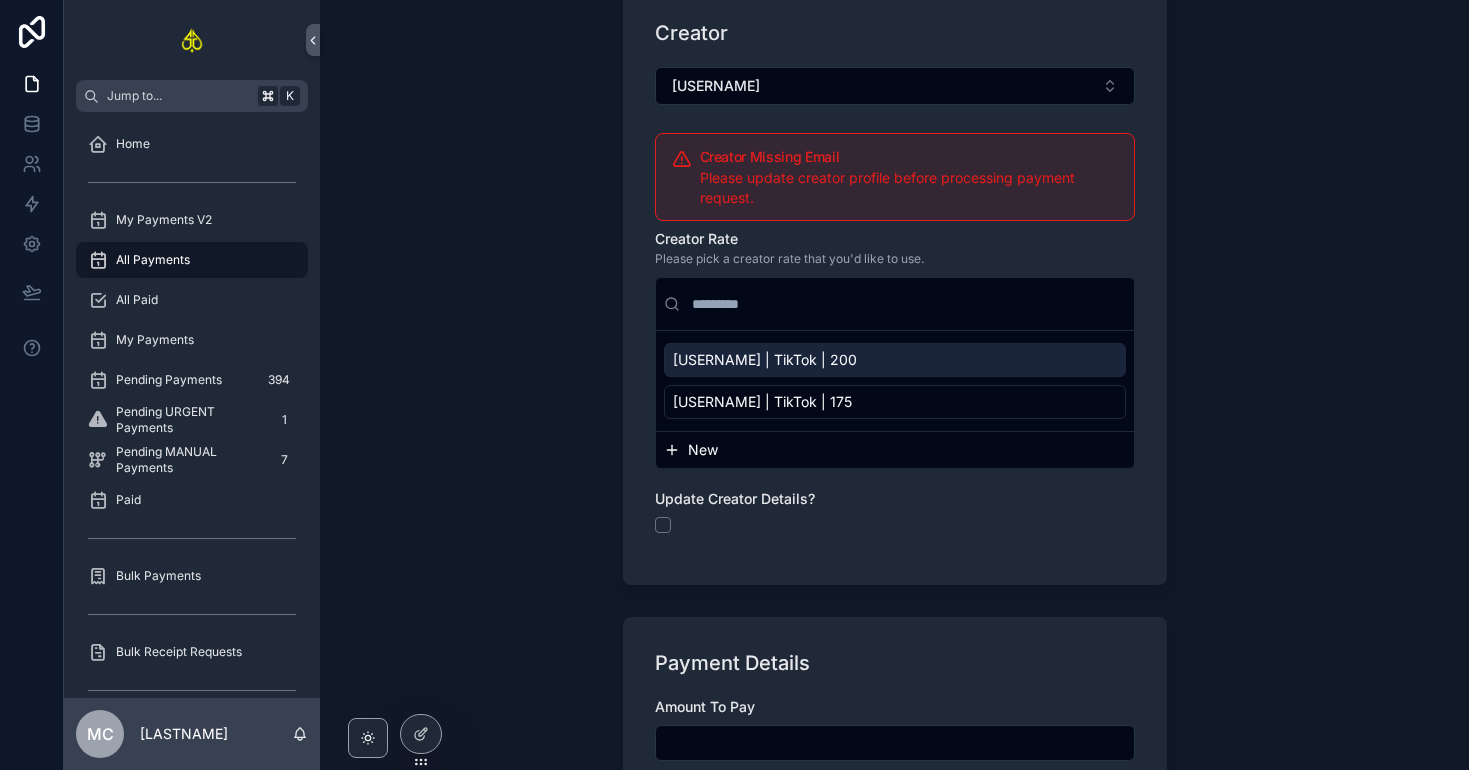 scroll, scrollTop: 580, scrollLeft: 0, axis: vertical 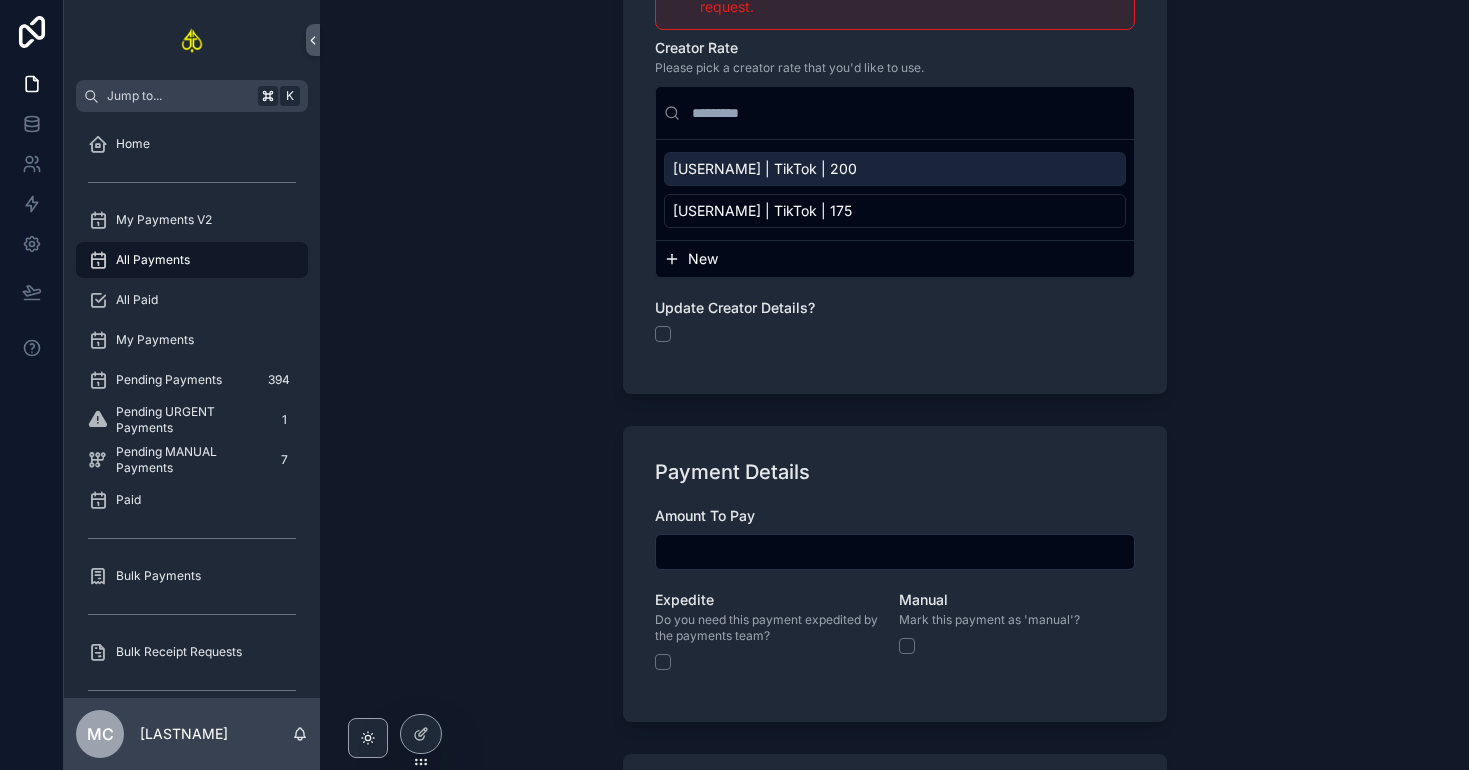 click at bounding box center [895, 552] 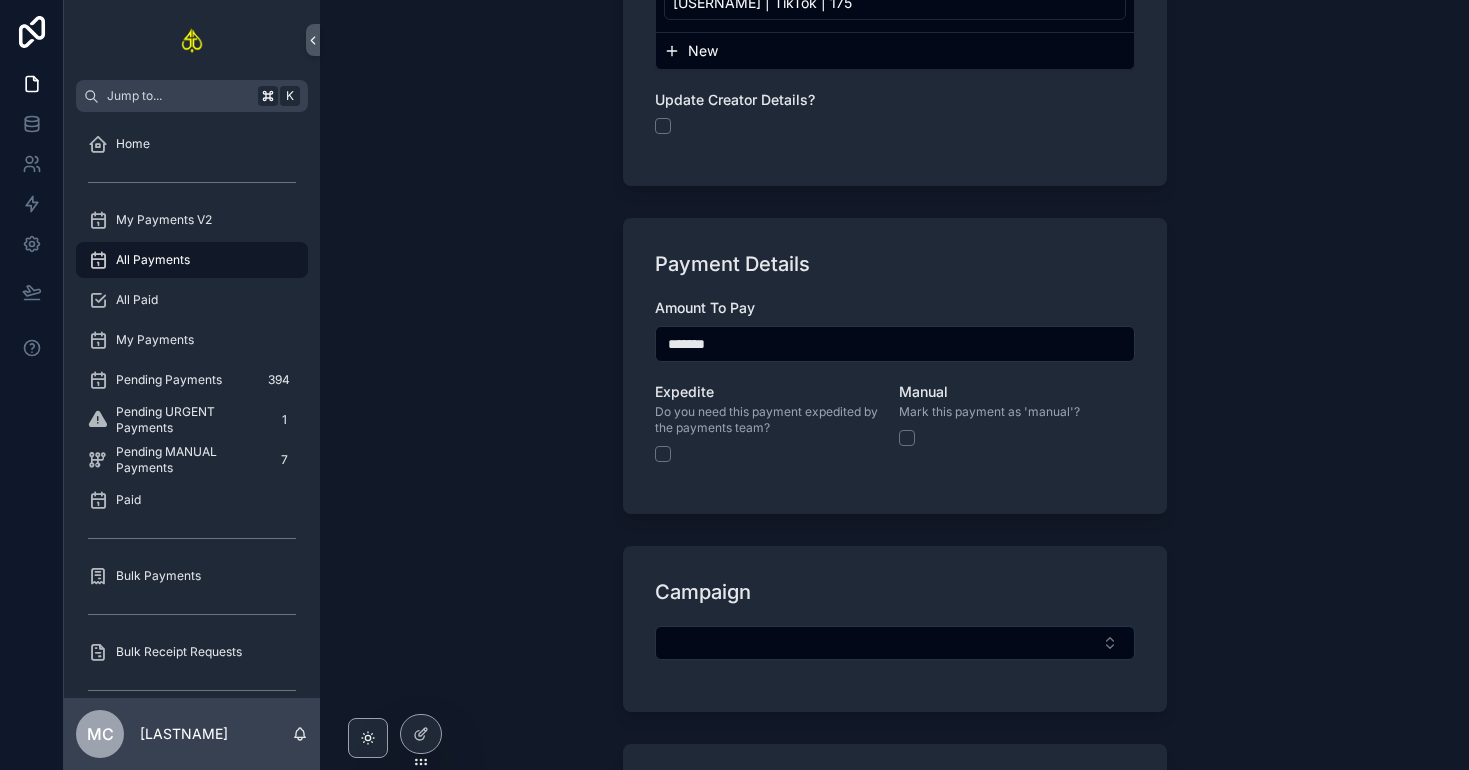 scroll, scrollTop: 1039, scrollLeft: 0, axis: vertical 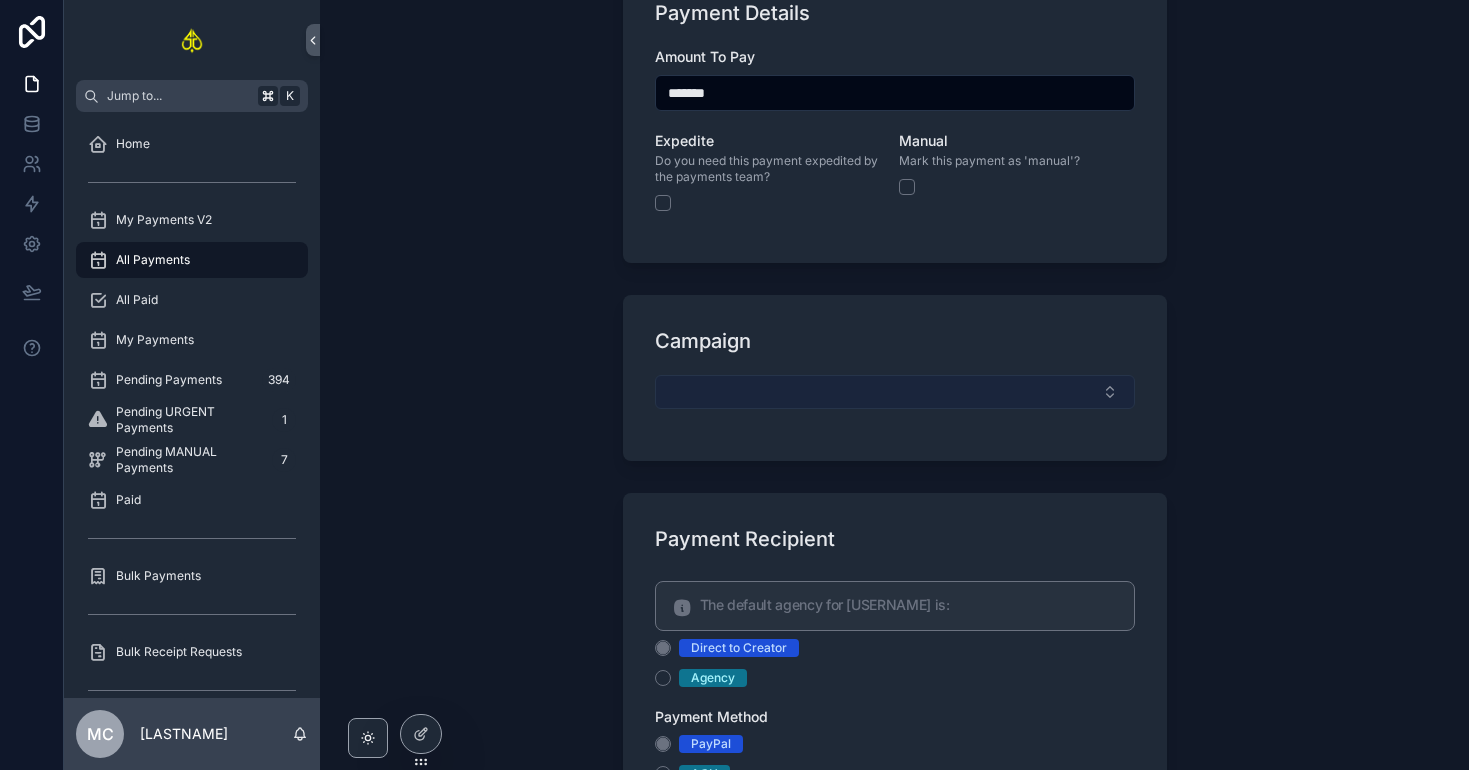 type on "*******" 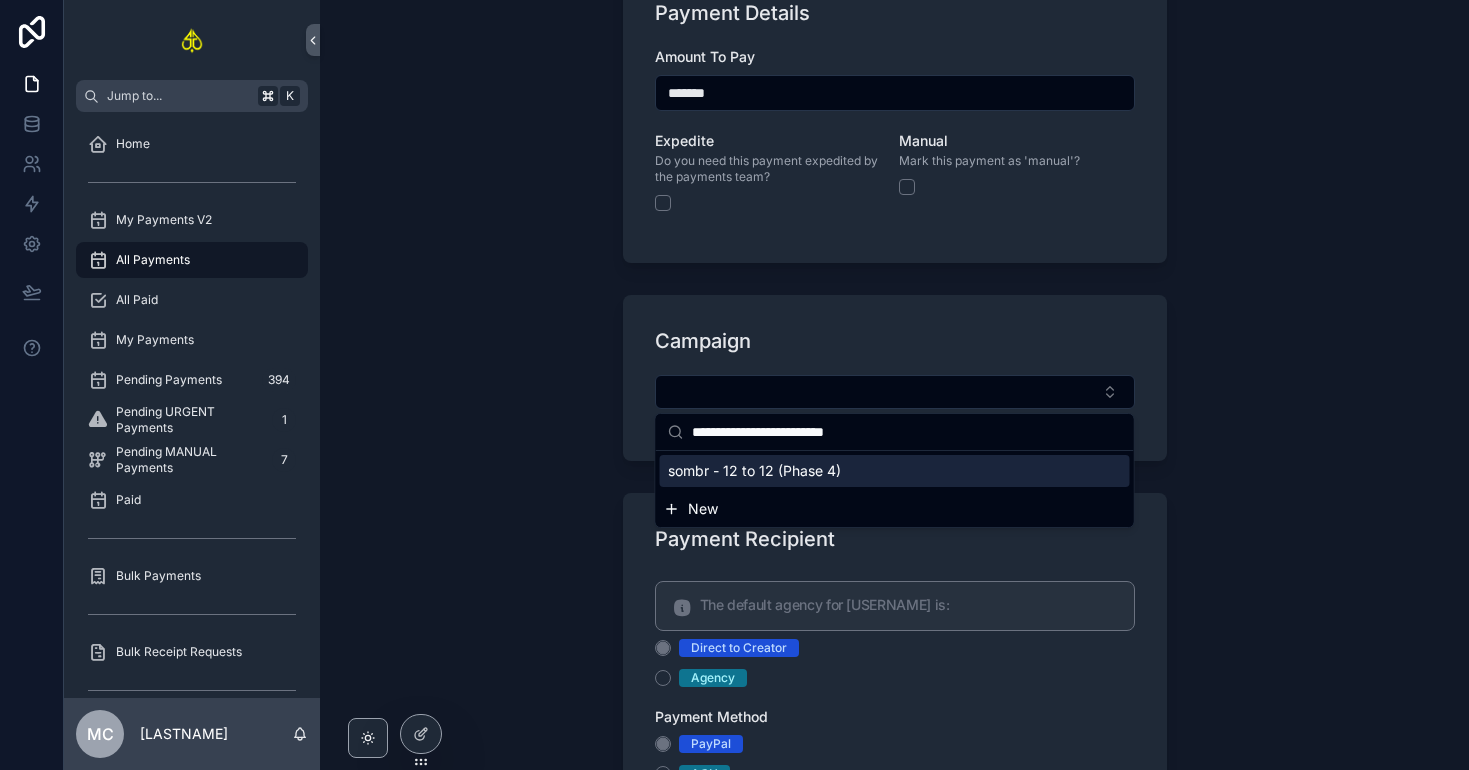 type on "**********" 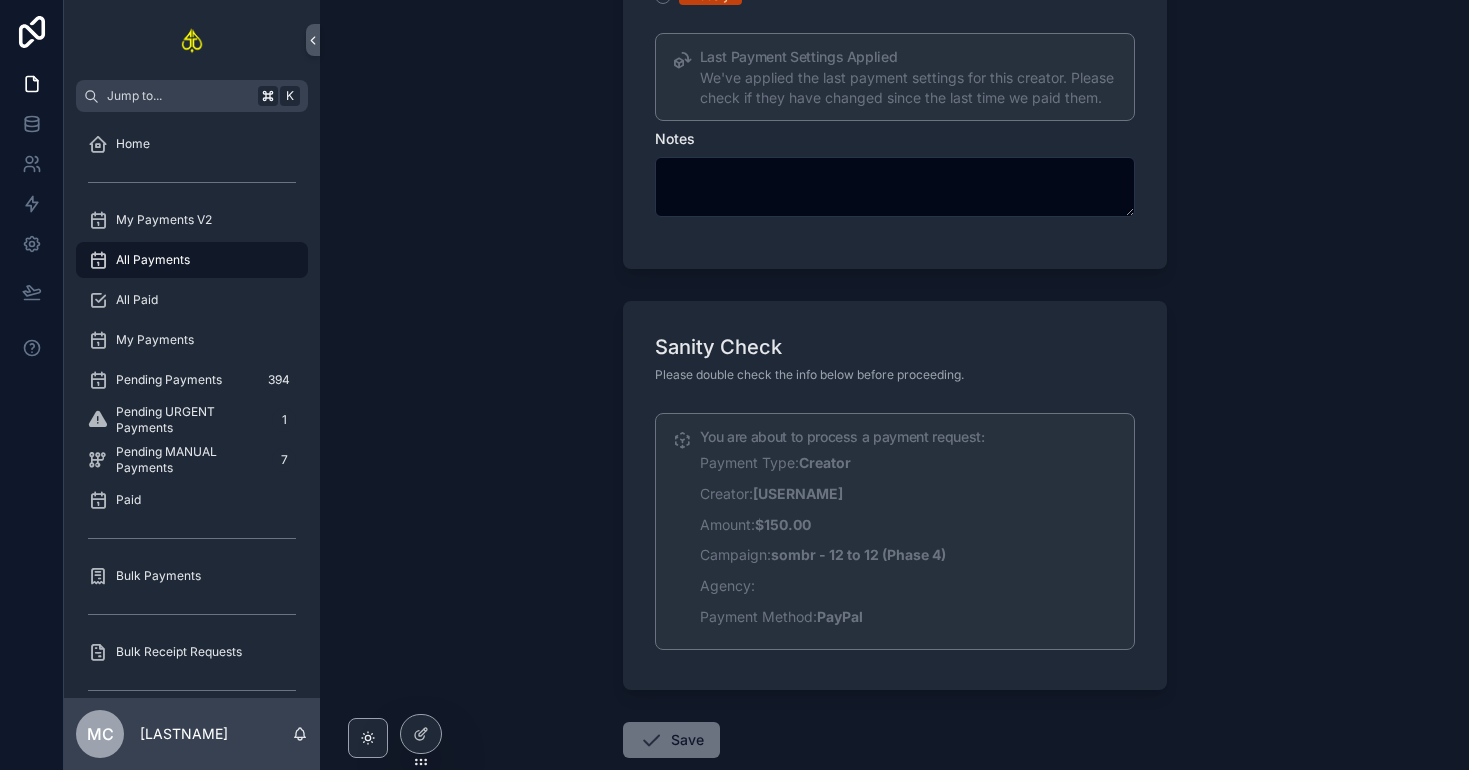 scroll, scrollTop: 2056, scrollLeft: 0, axis: vertical 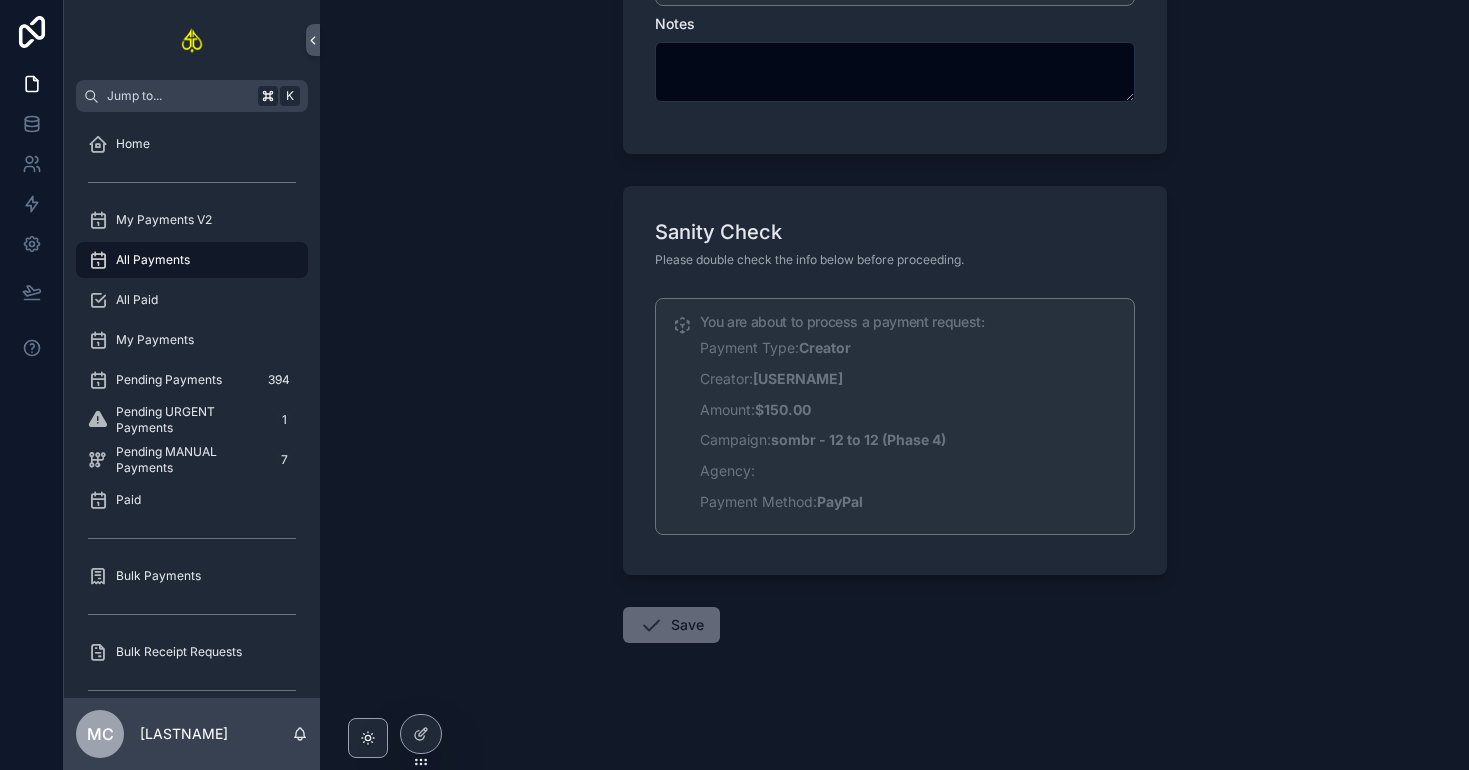 click on "Save" at bounding box center [671, 625] 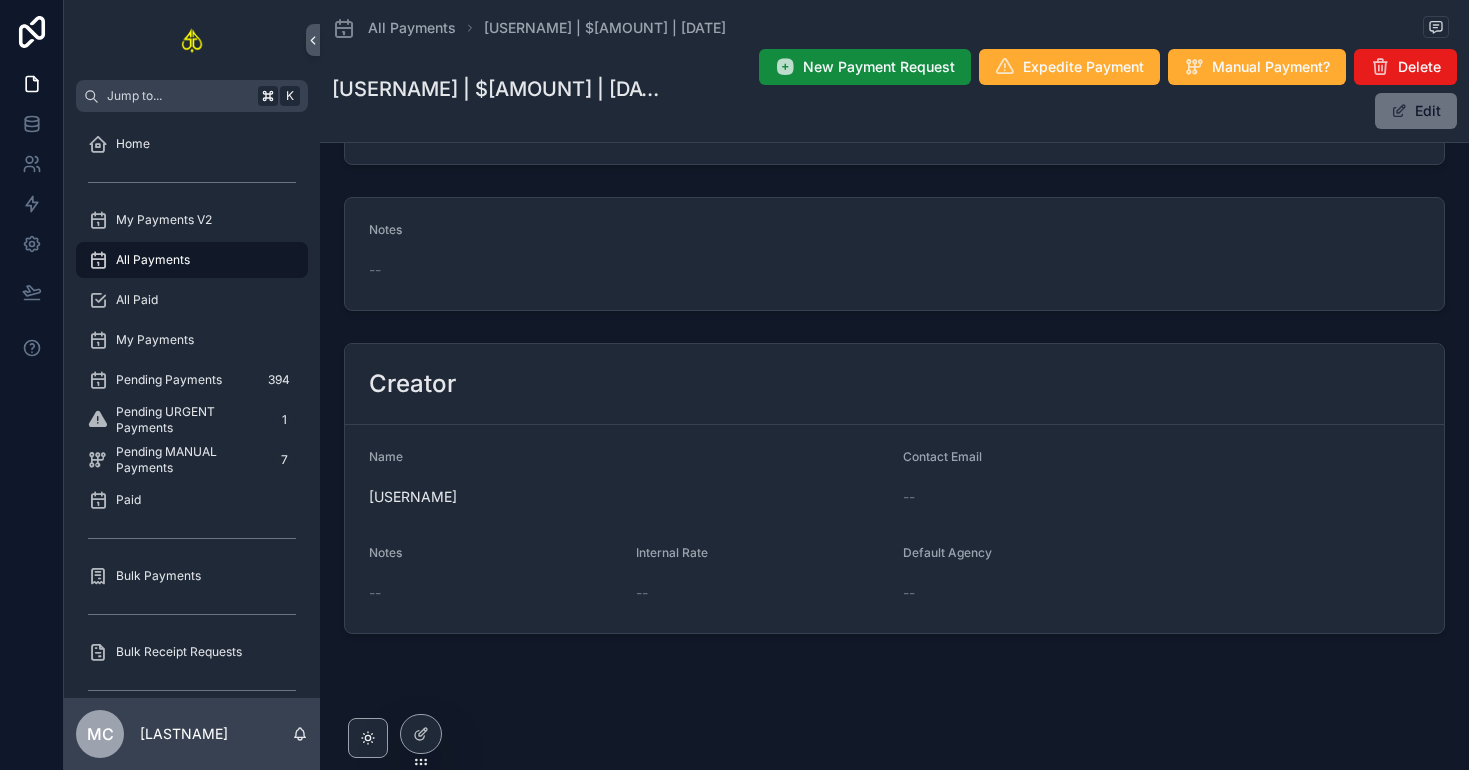 scroll, scrollTop: 0, scrollLeft: 0, axis: both 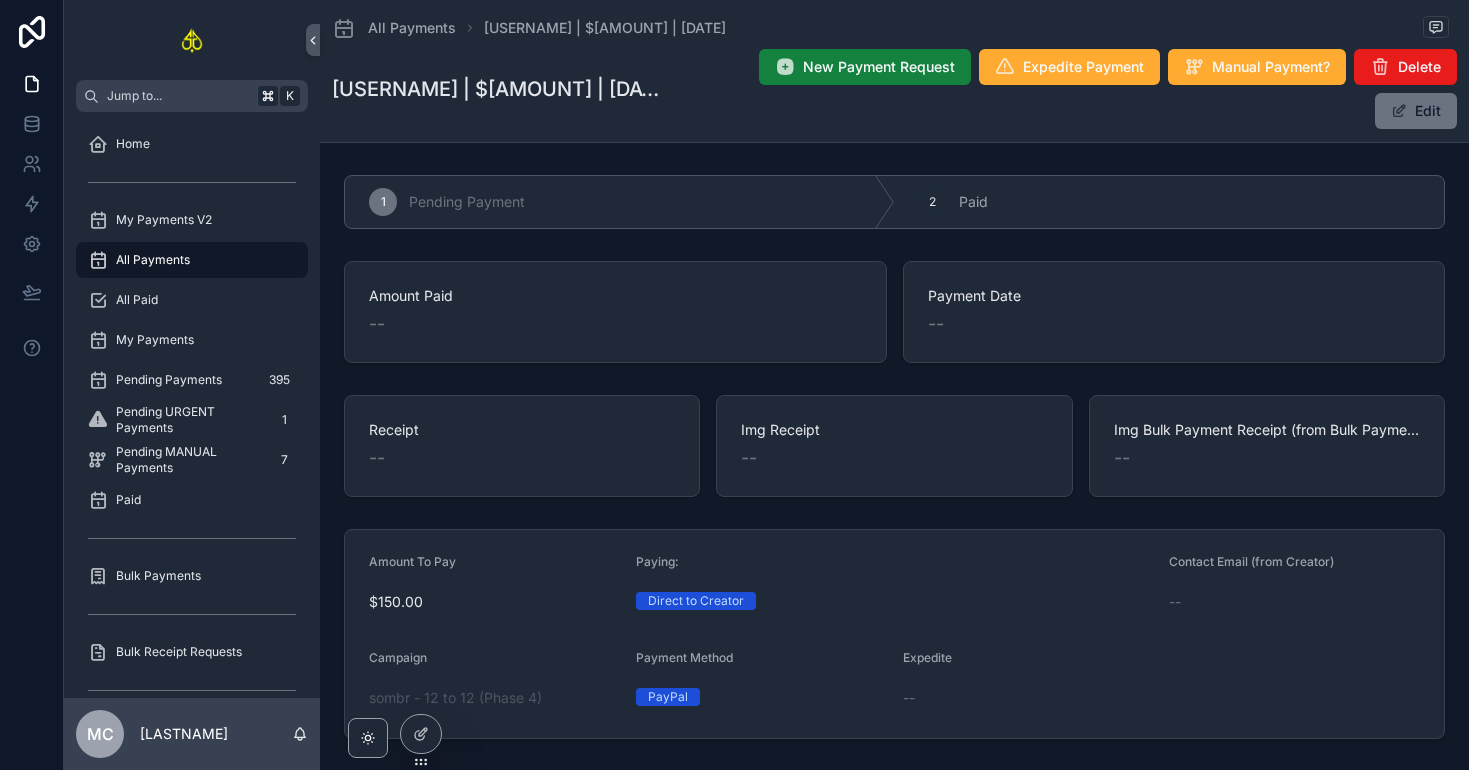 click on "New Payment Request" at bounding box center [879, 67] 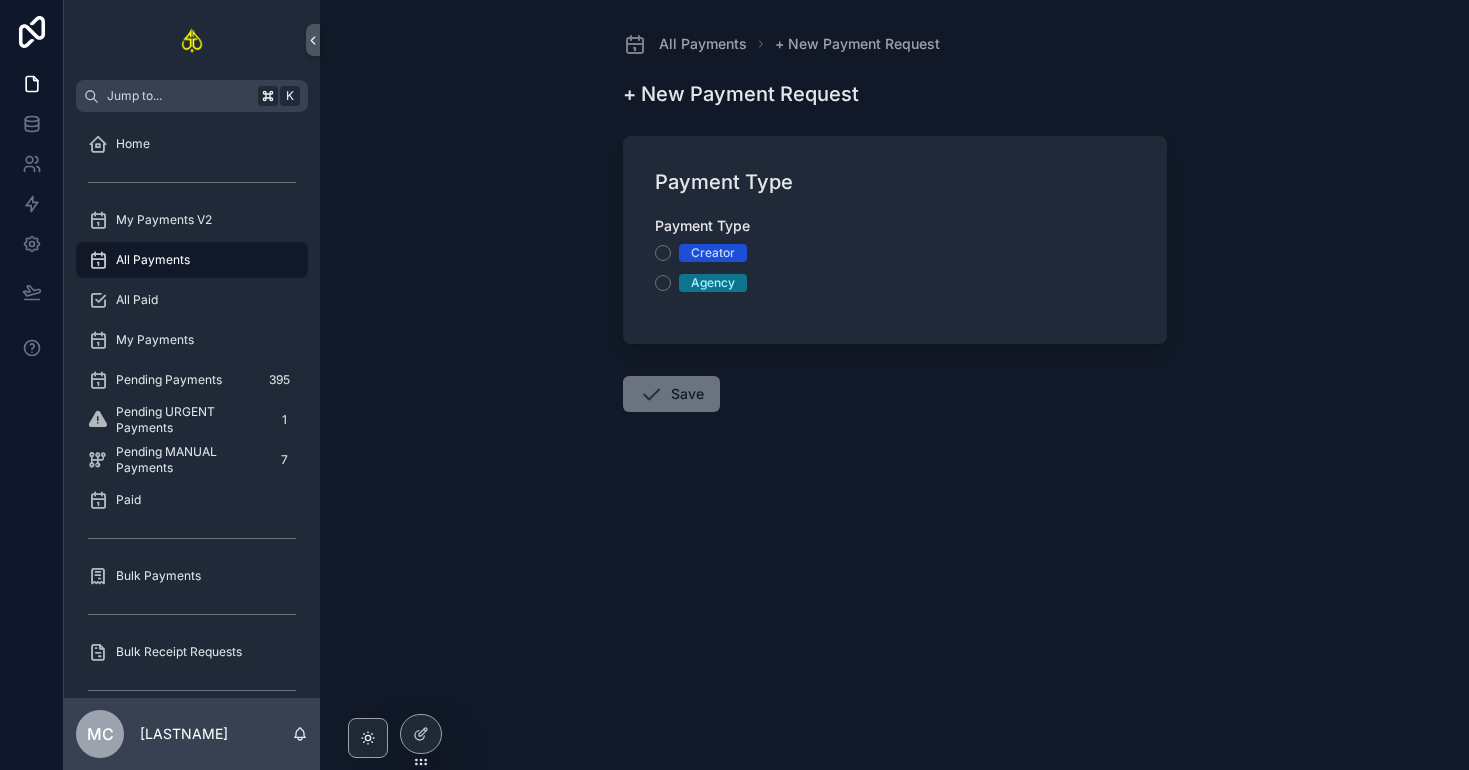click on "Creator" at bounding box center (713, 253) 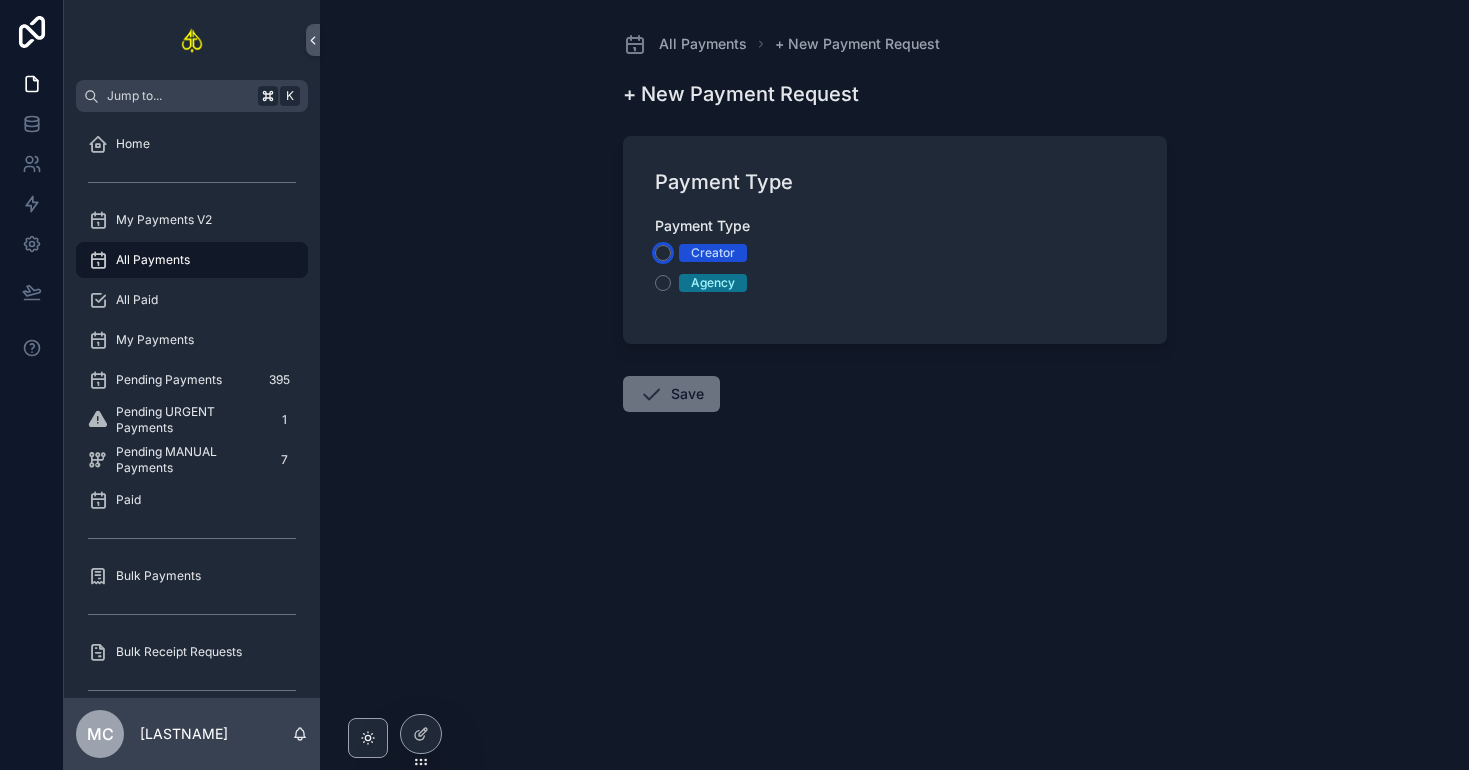 click on "Creator" at bounding box center (663, 253) 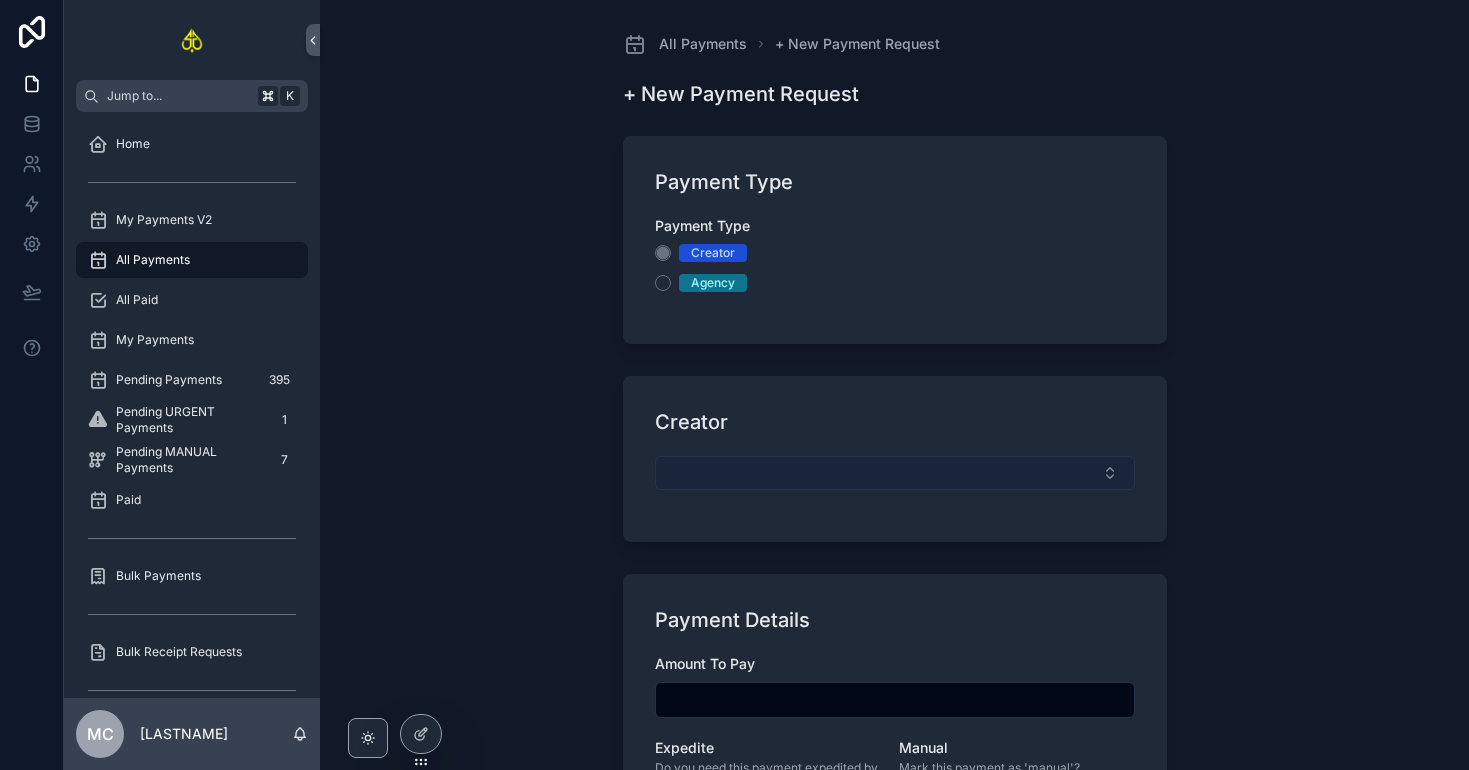click at bounding box center (895, 473) 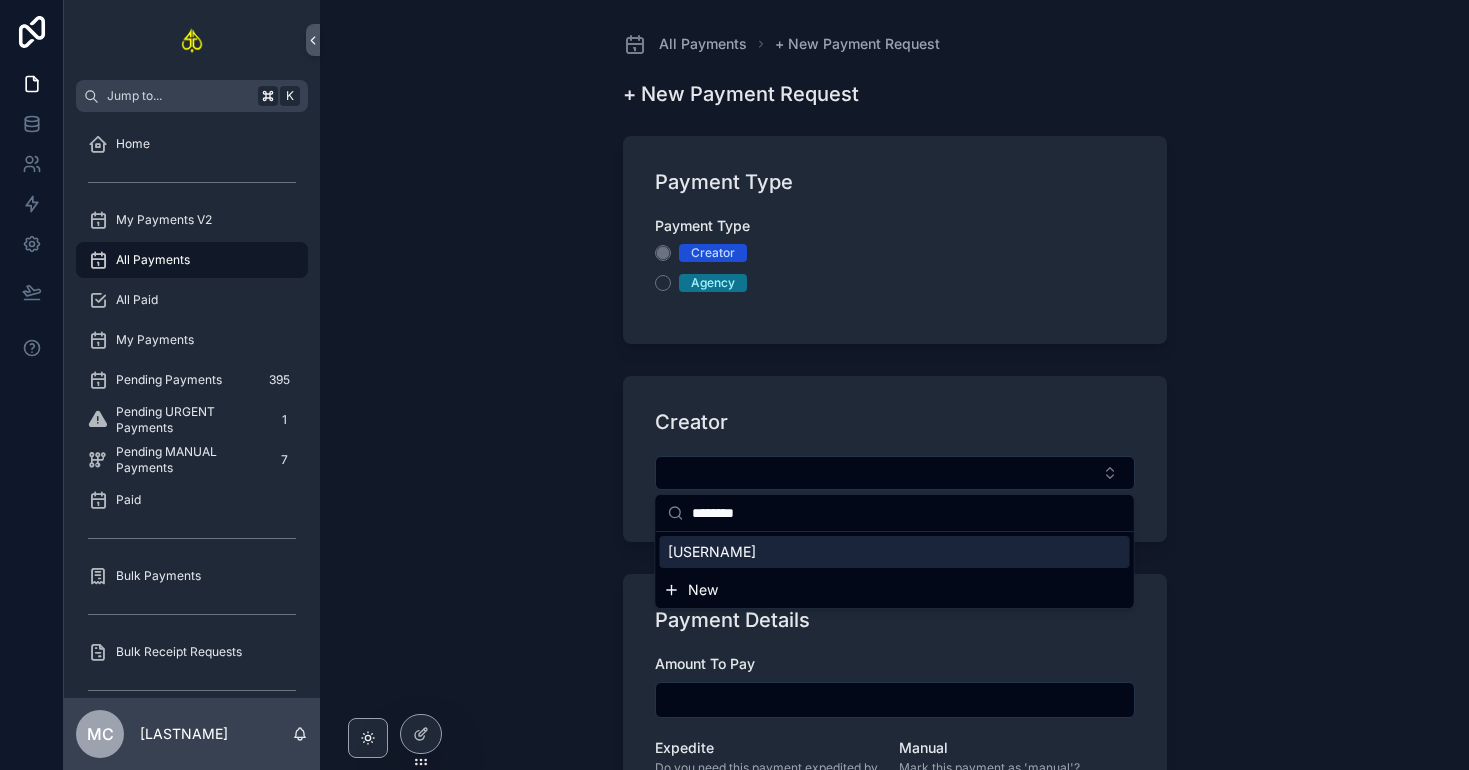 type on "********" 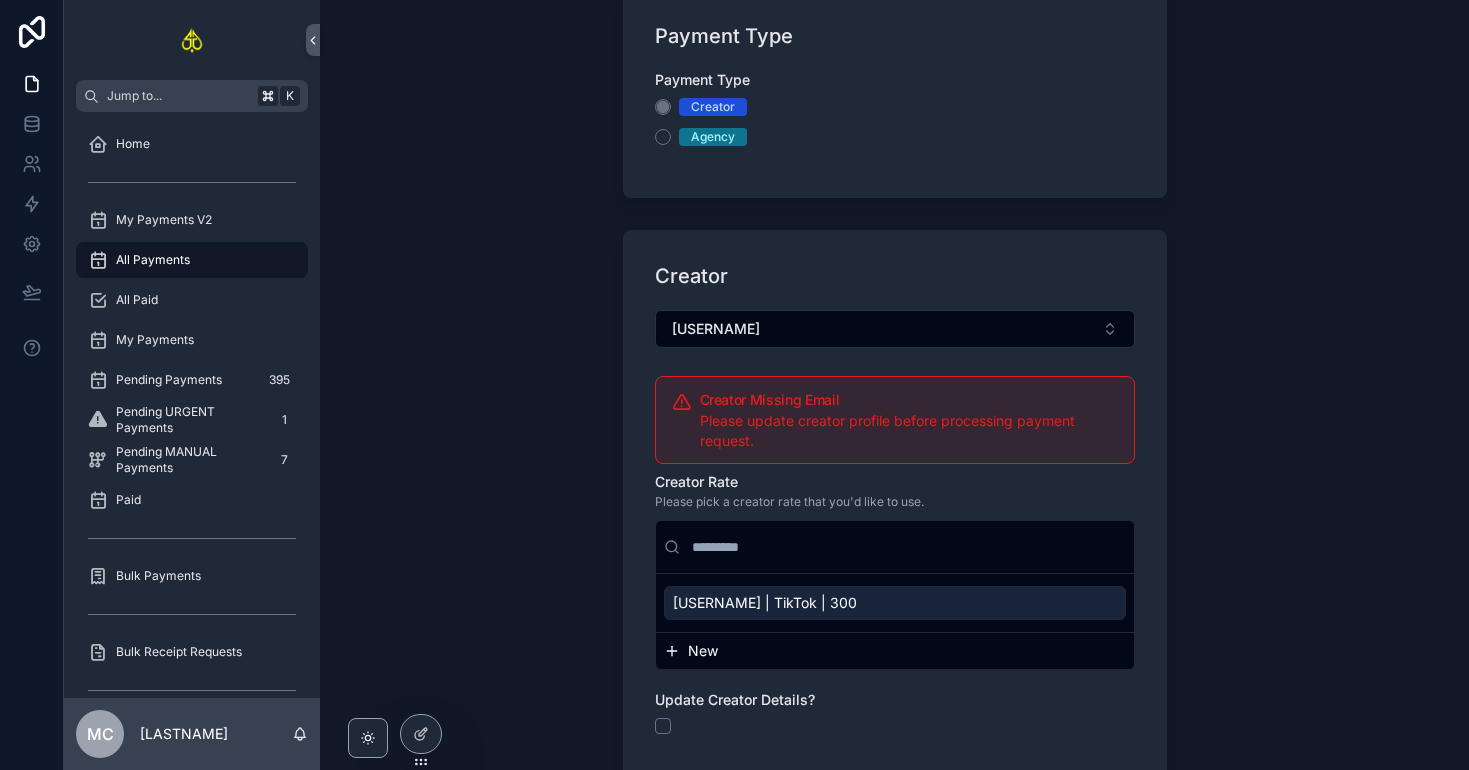 scroll, scrollTop: 155, scrollLeft: 0, axis: vertical 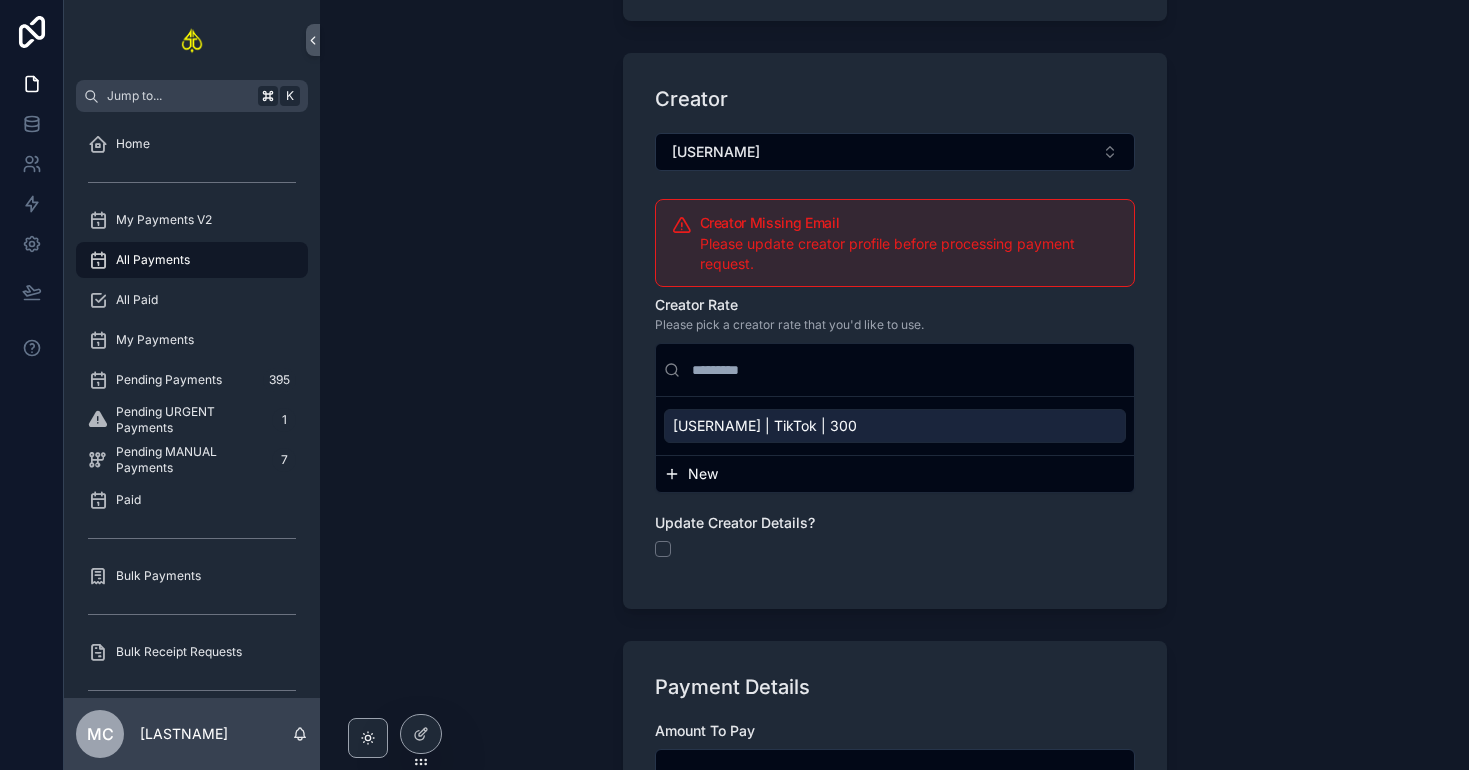 click on "New" at bounding box center (703, 474) 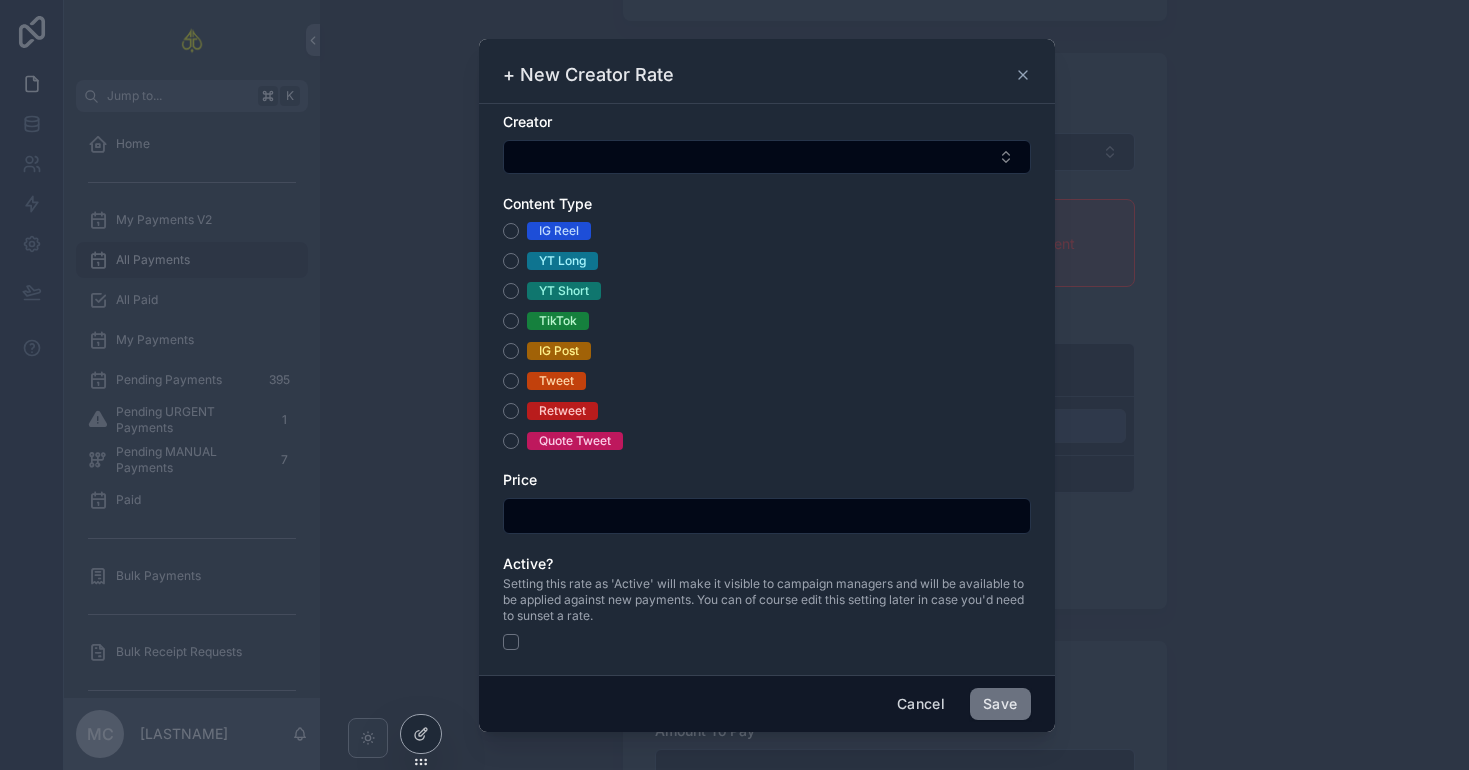 click on "TikTok" at bounding box center [558, 321] 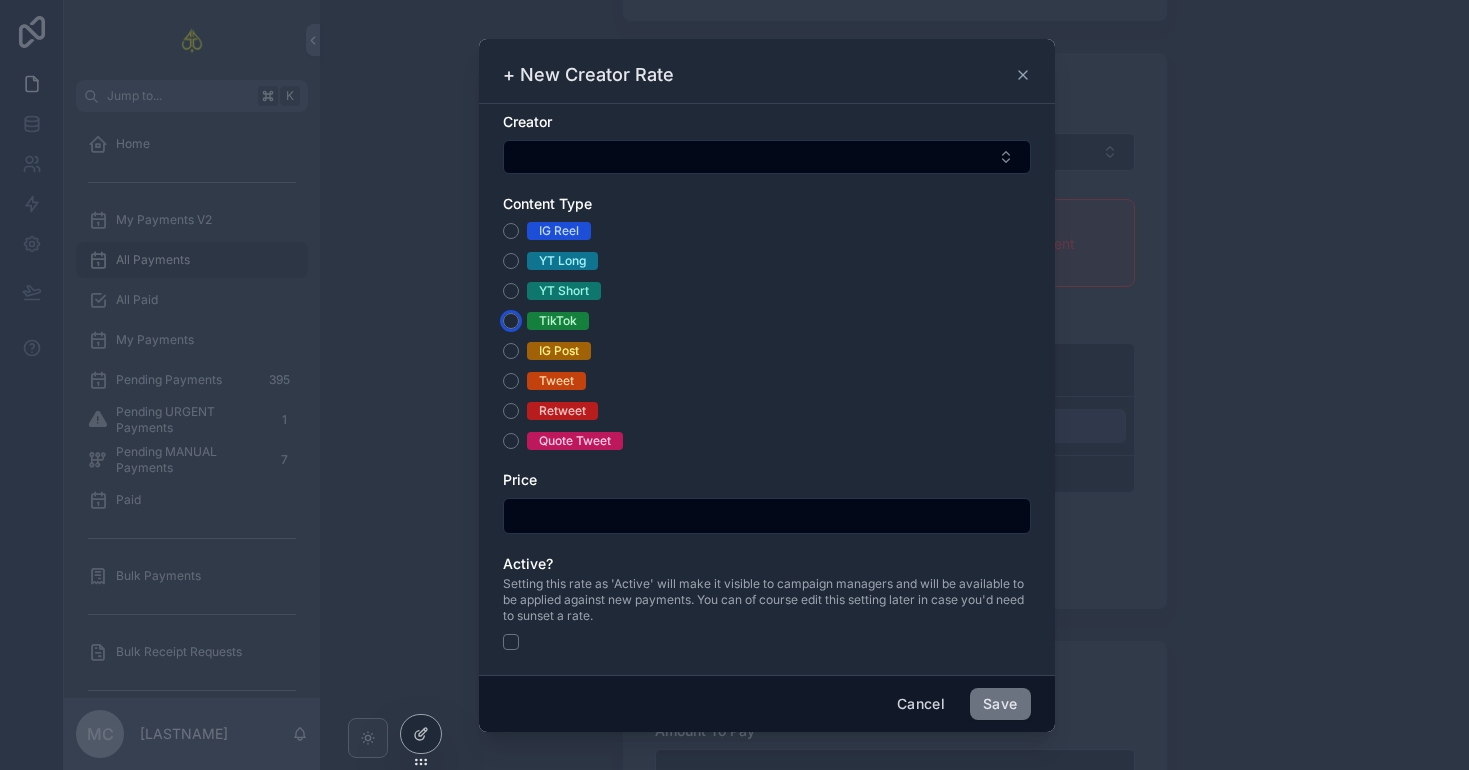 click on "TikTok" at bounding box center (511, 321) 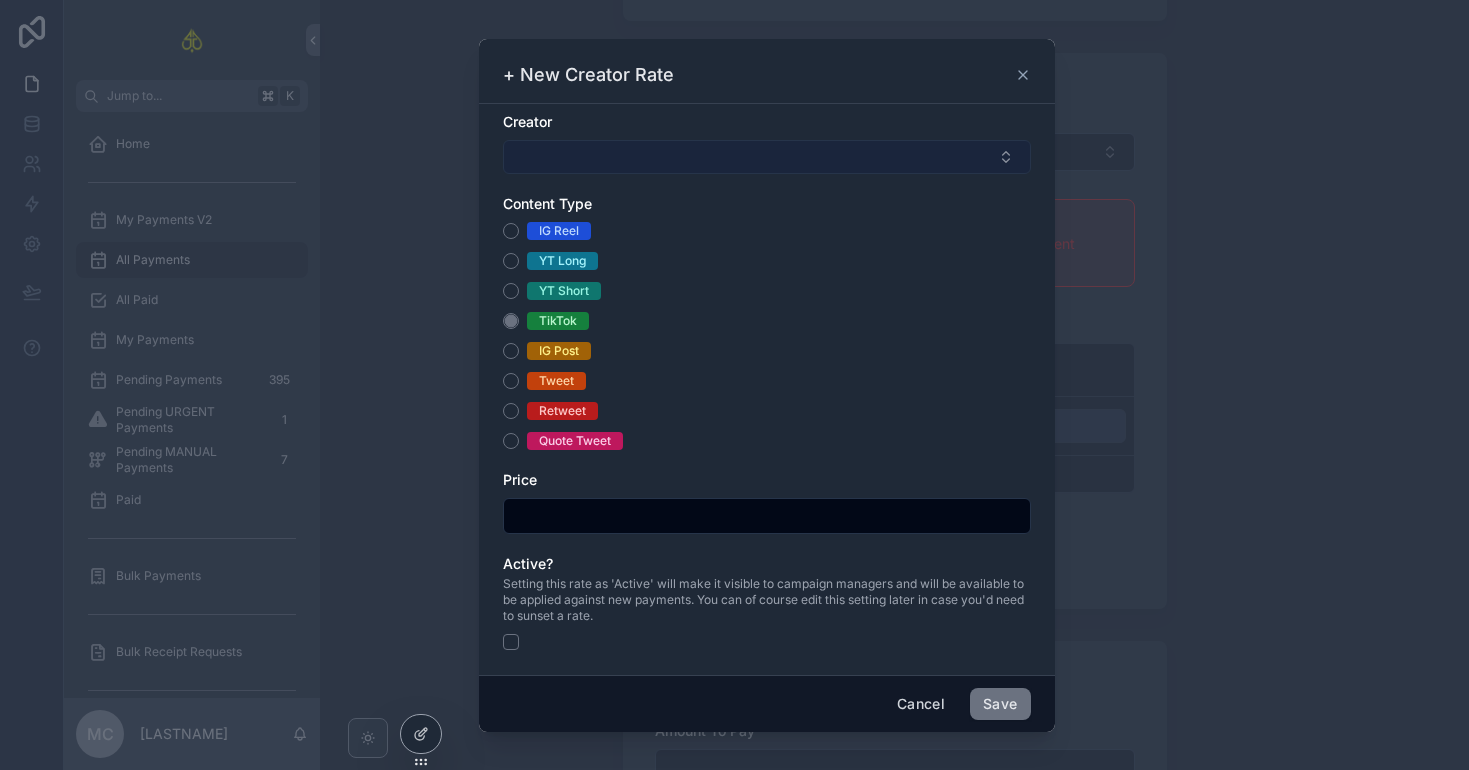 click at bounding box center (767, 157) 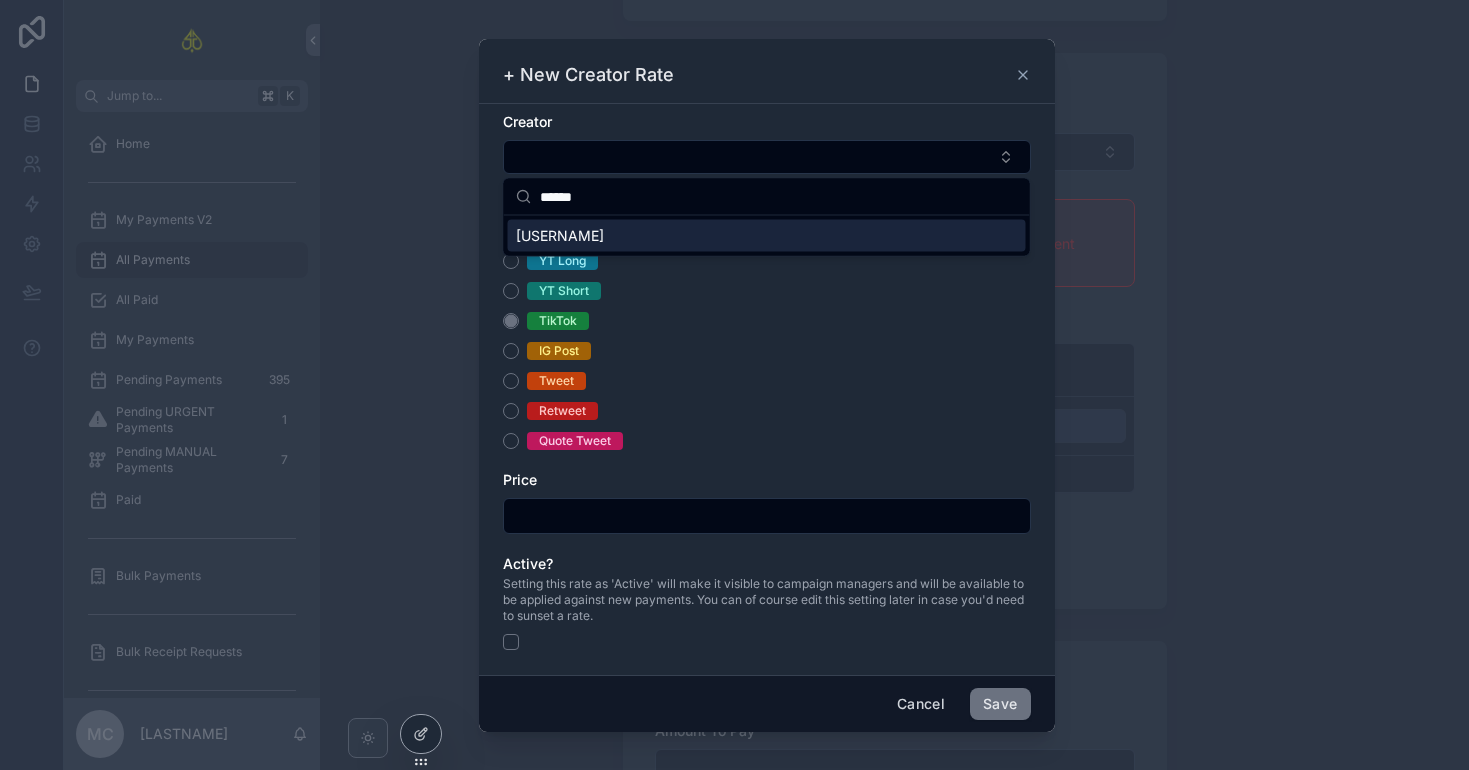 type on "******" 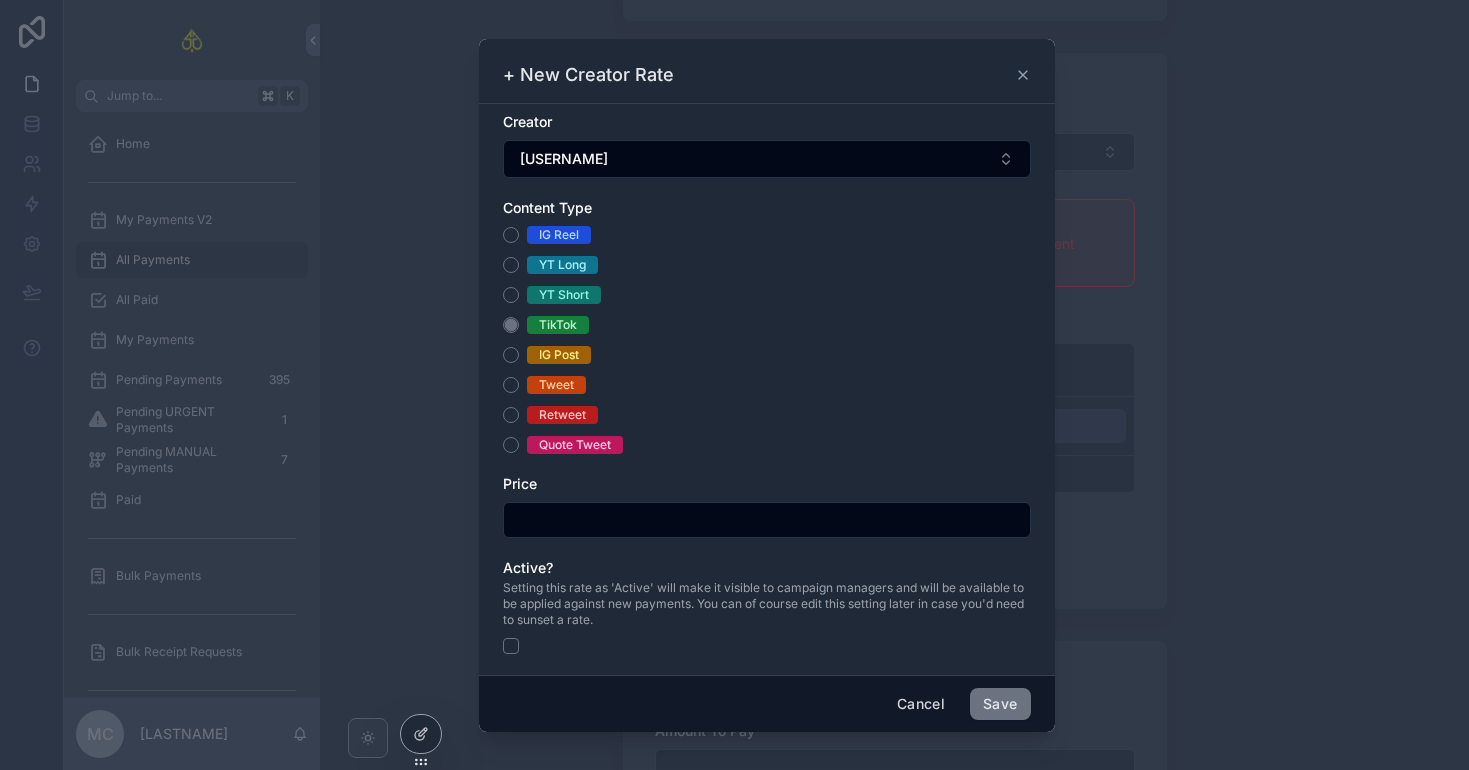 click at bounding box center [767, 520] 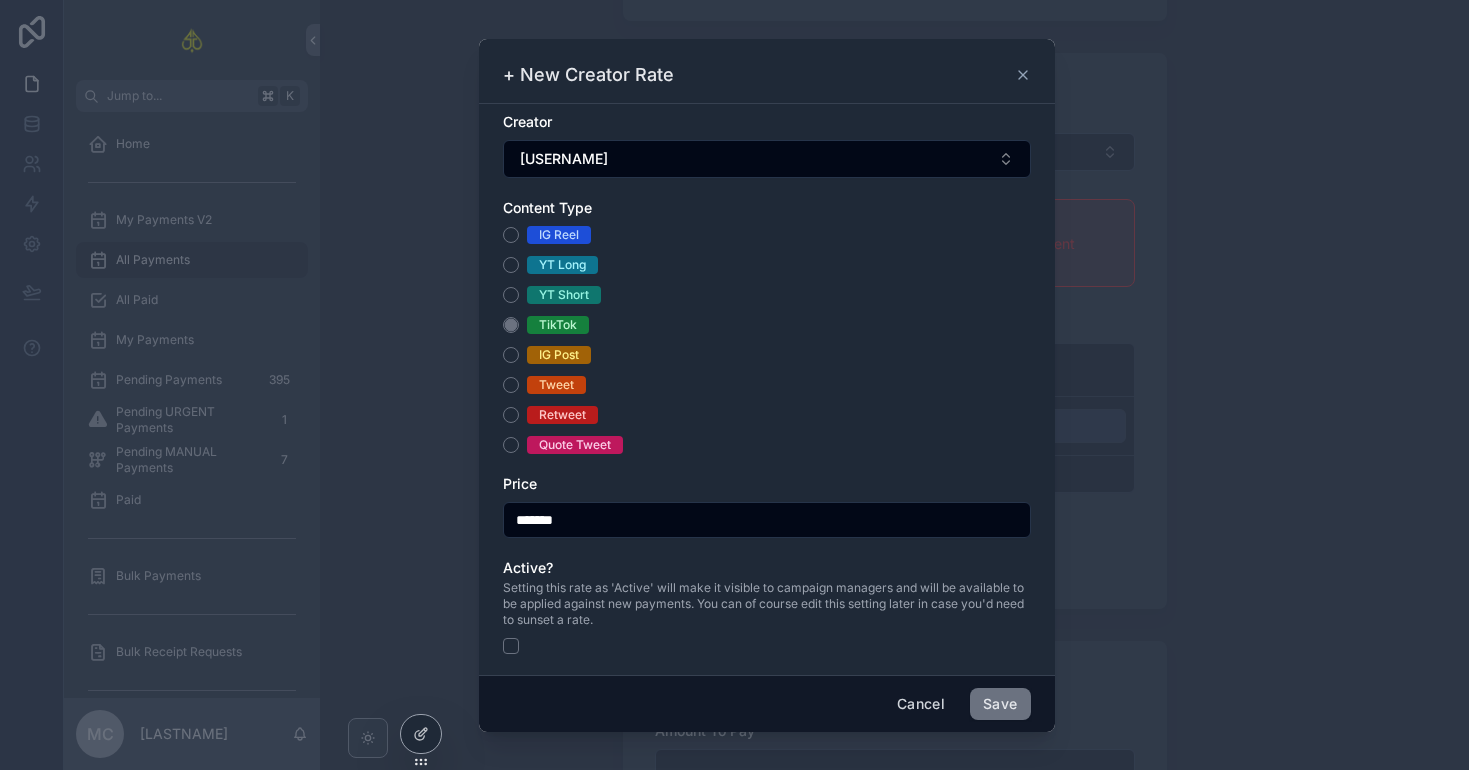 type on "*******" 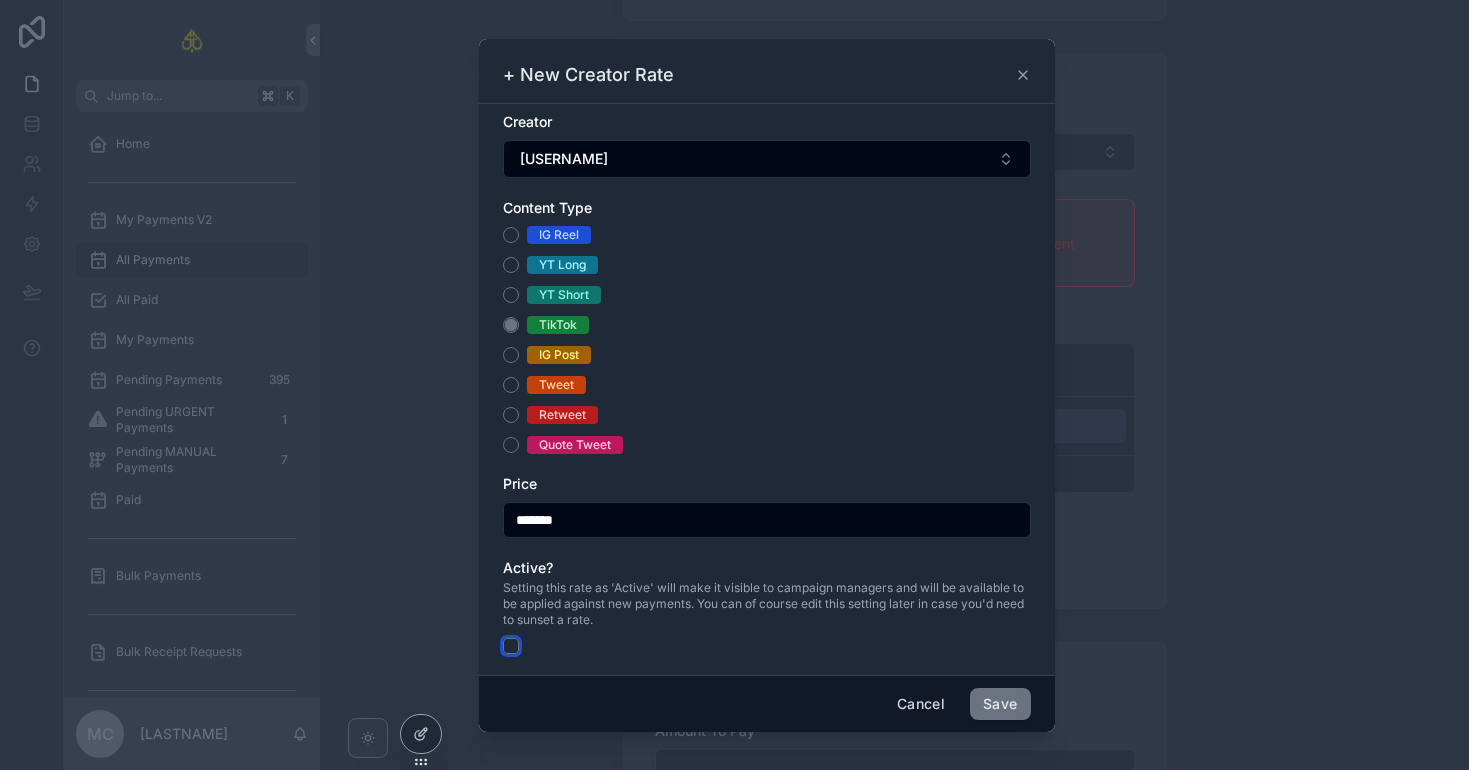 click at bounding box center [511, 646] 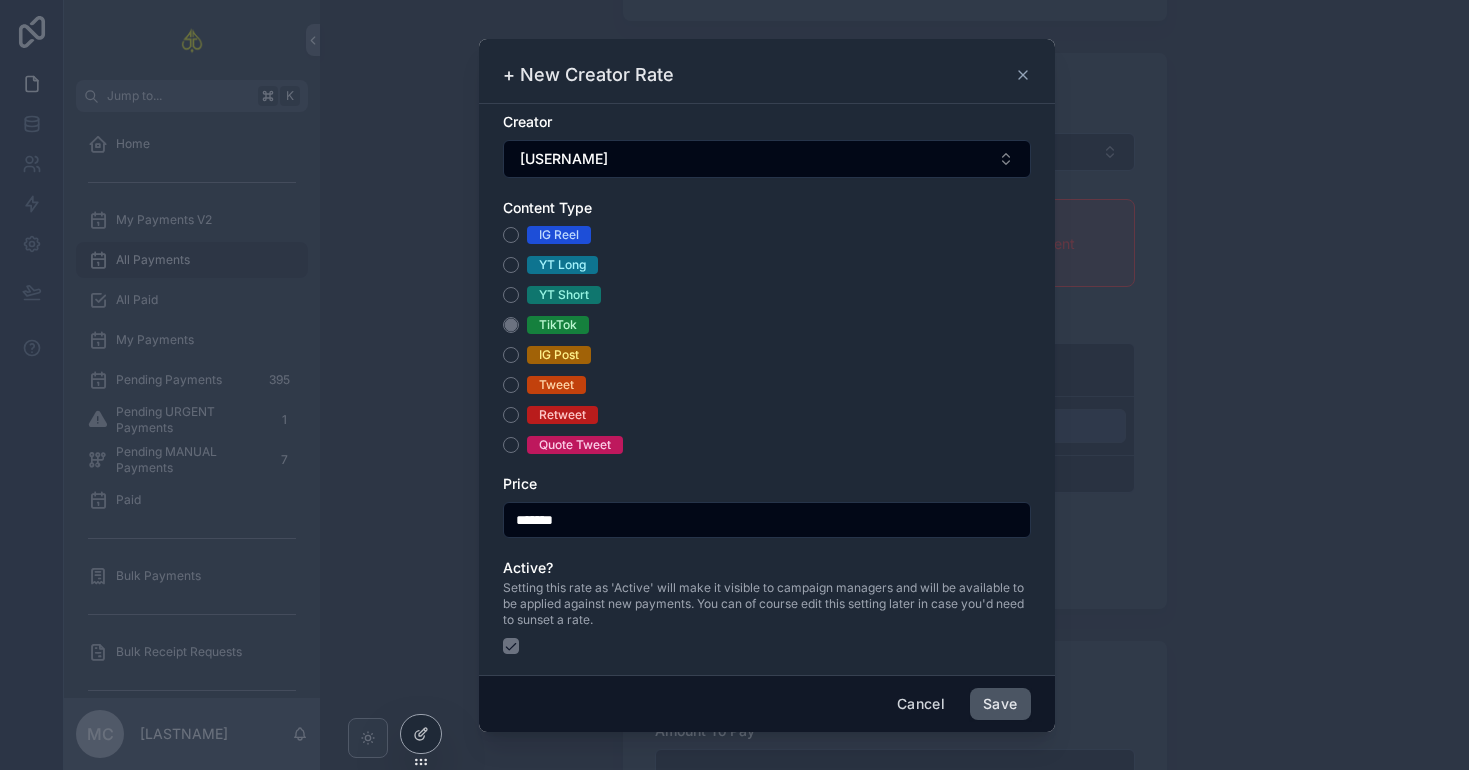 click on "Save" at bounding box center [1000, 704] 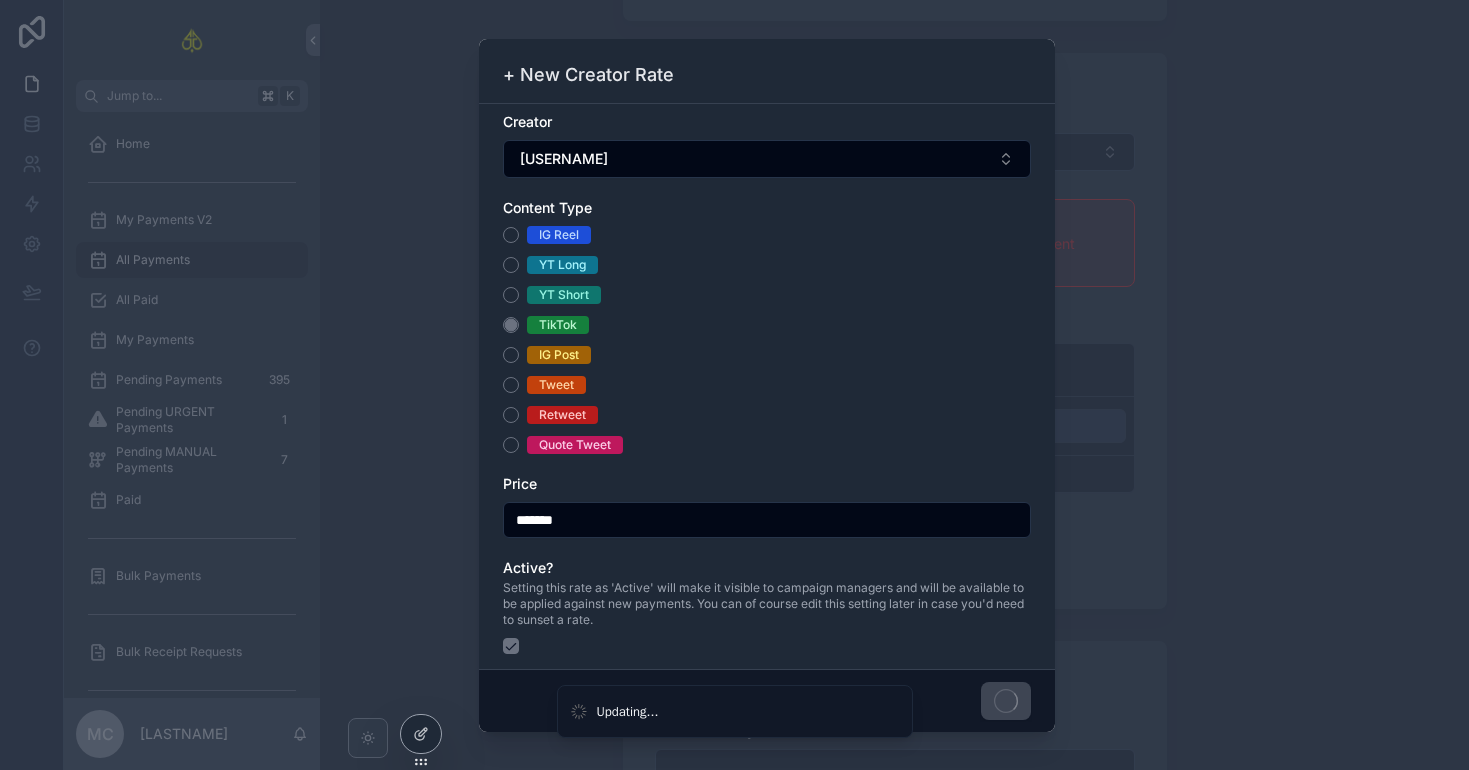 type on "*******" 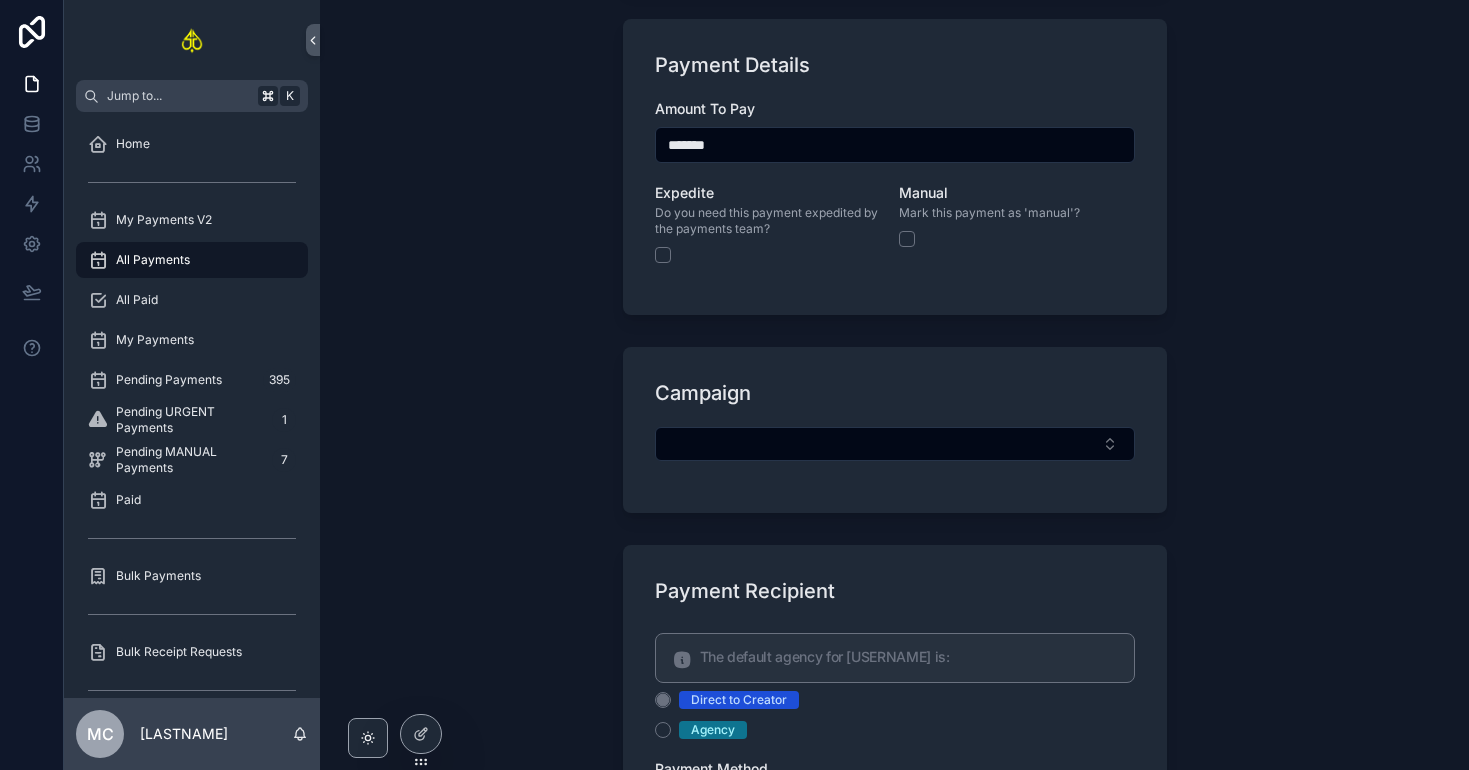scroll, scrollTop: 1129, scrollLeft: 0, axis: vertical 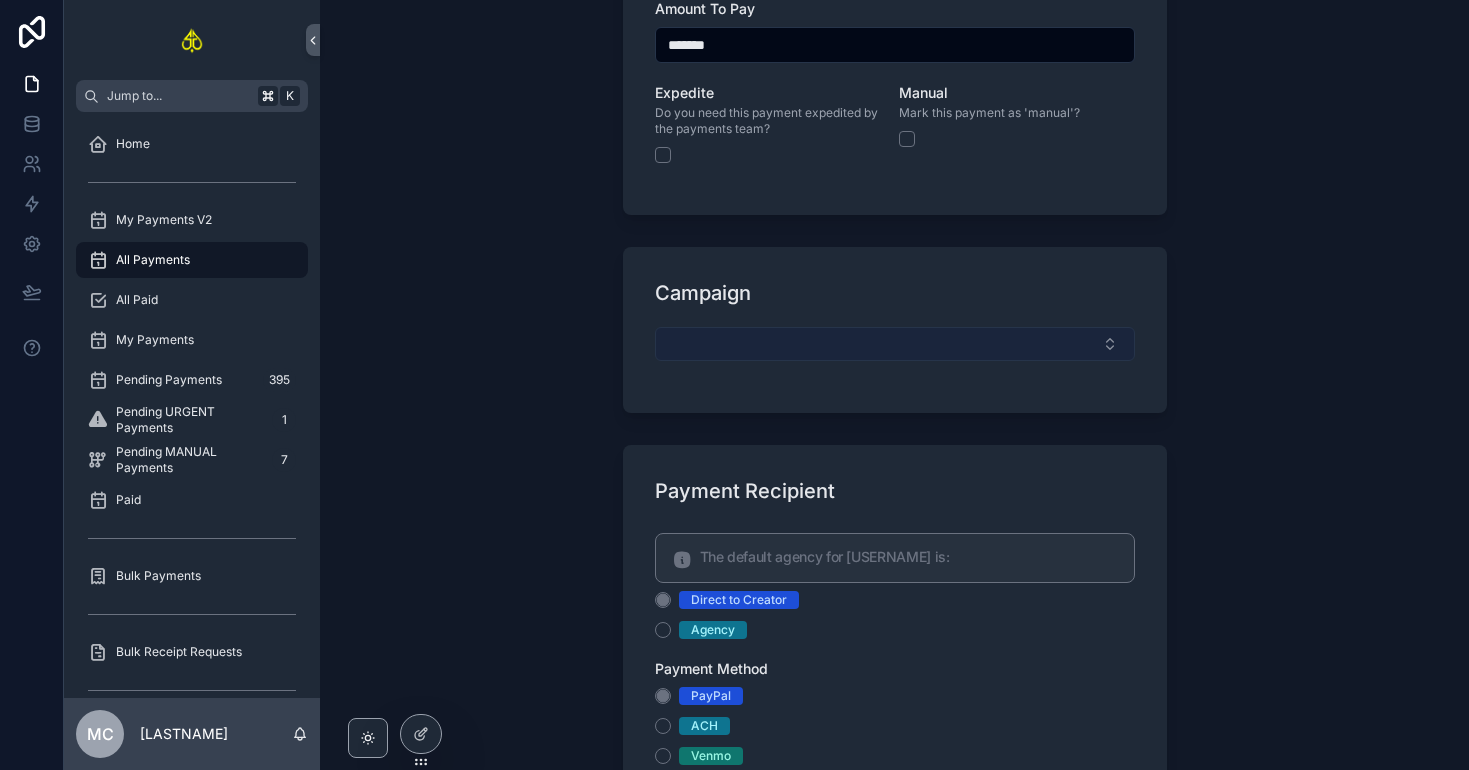 click at bounding box center (895, 344) 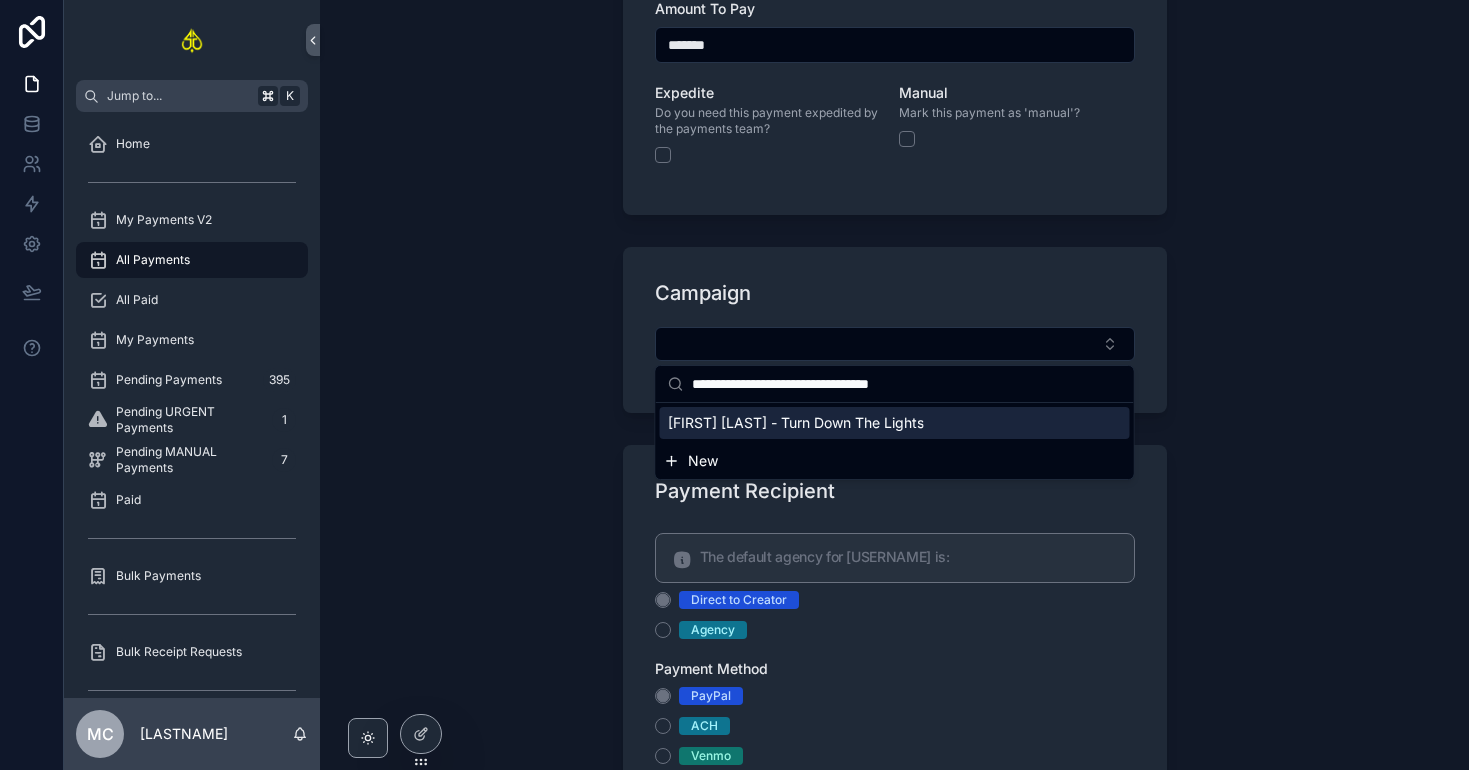 type on "**********" 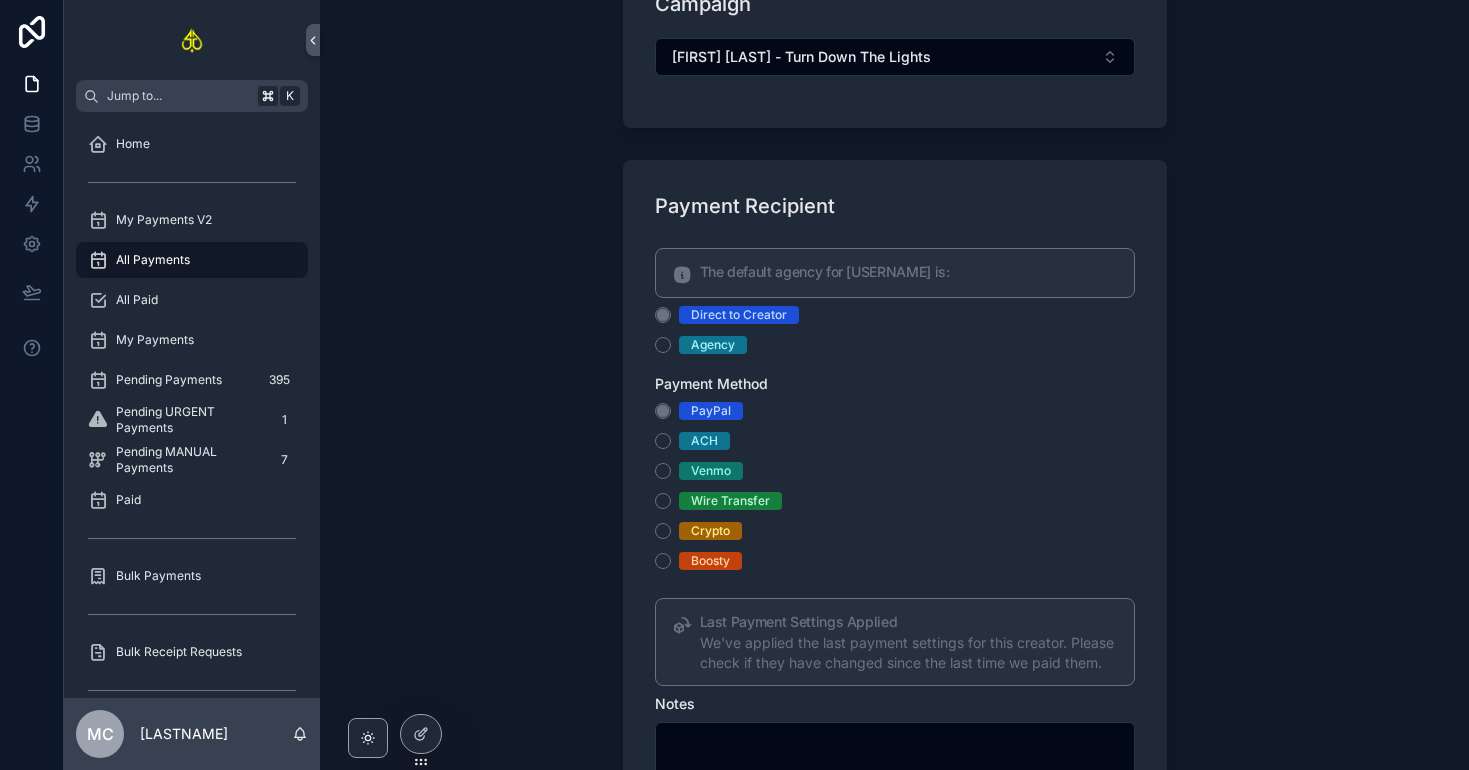 scroll, scrollTop: 2098, scrollLeft: 0, axis: vertical 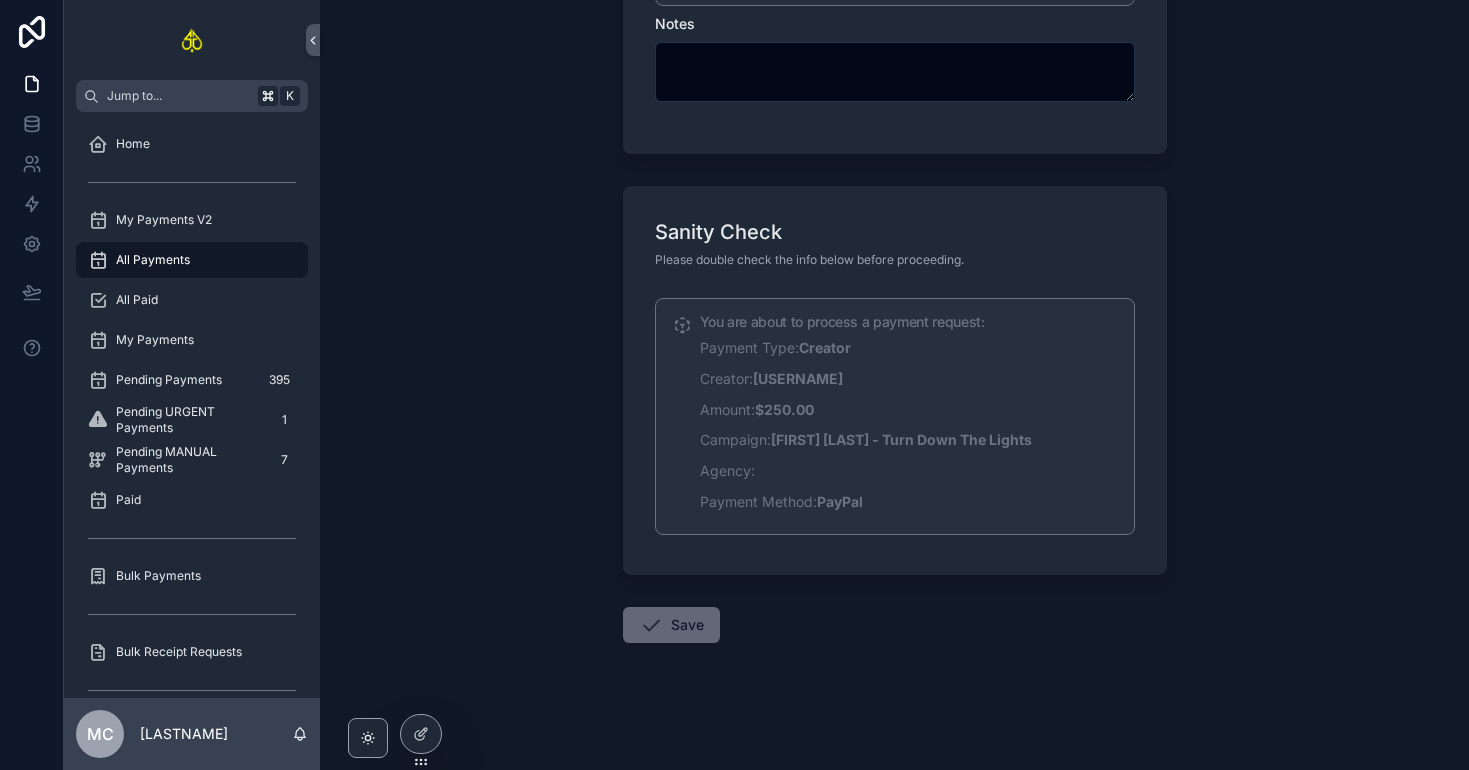 click on "Save" at bounding box center [671, 625] 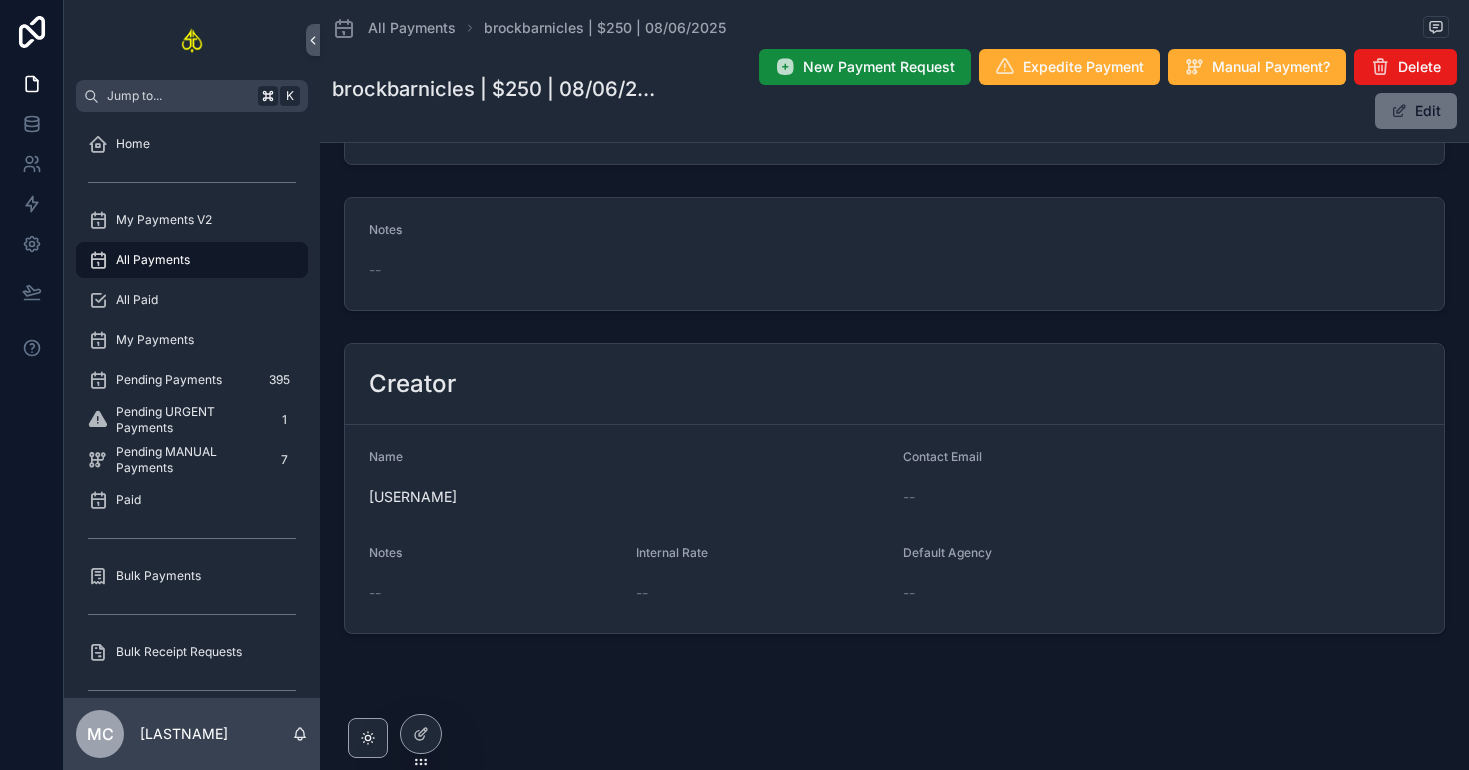 scroll, scrollTop: 0, scrollLeft: 0, axis: both 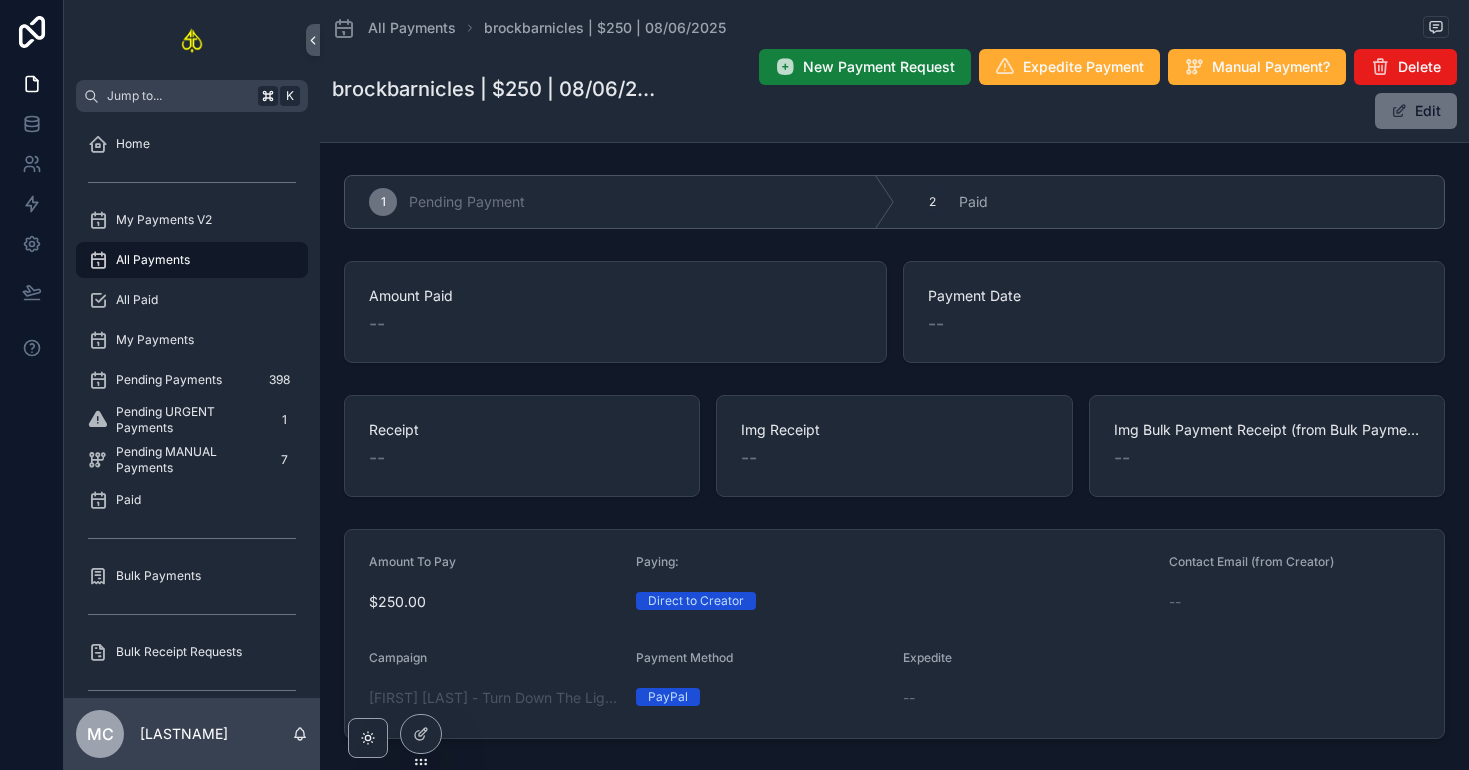 click on "New Payment Request" at bounding box center [865, 67] 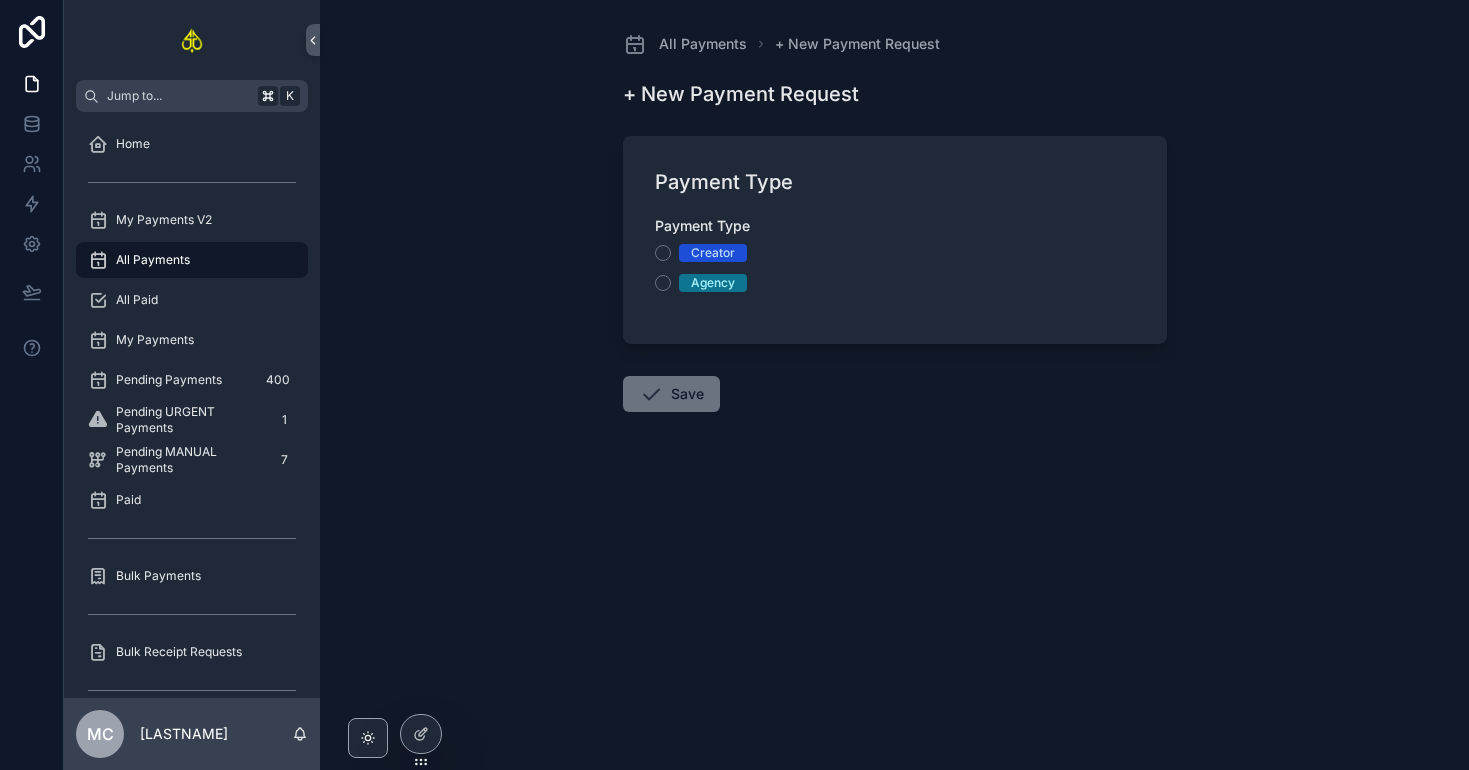 click on "Creator" at bounding box center [713, 253] 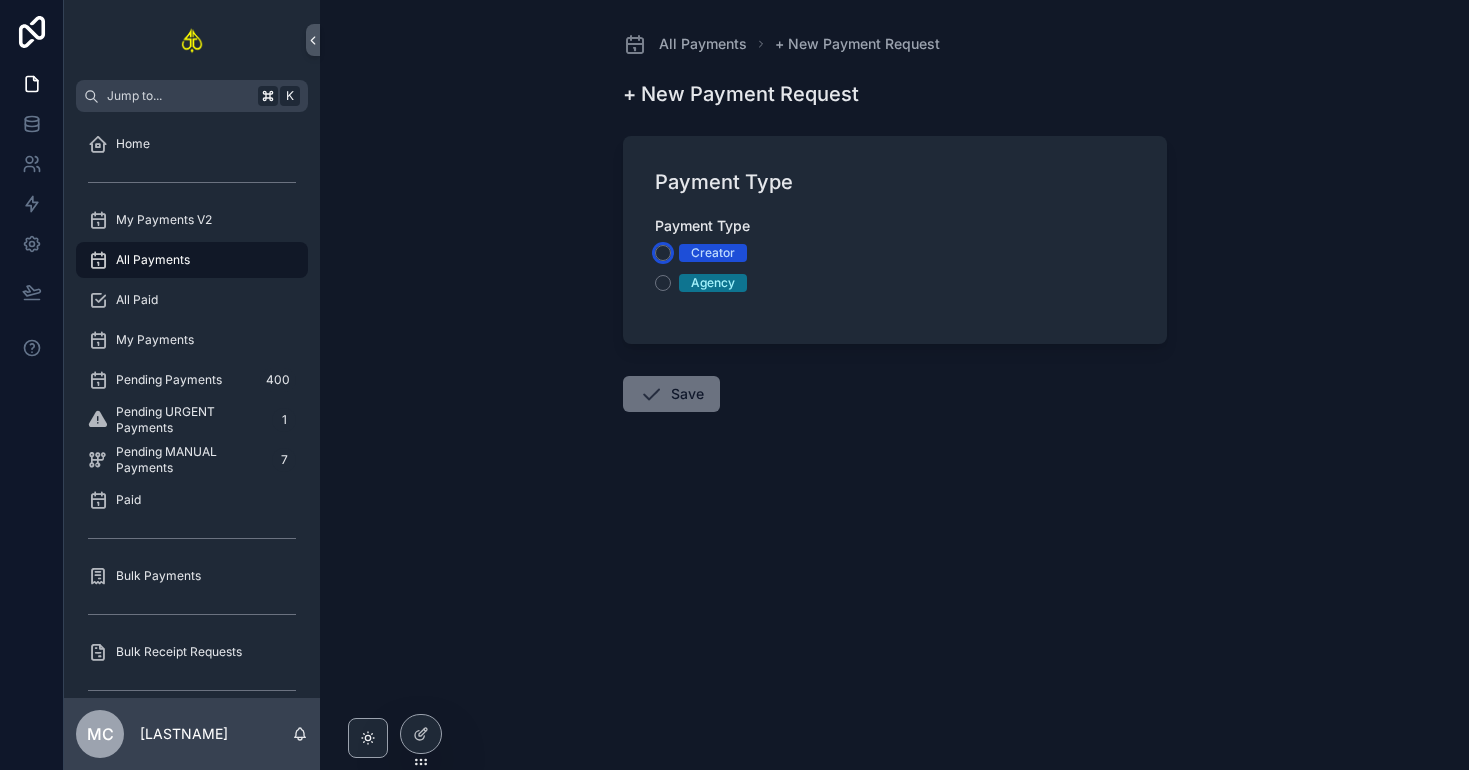 click on "Creator" at bounding box center [663, 253] 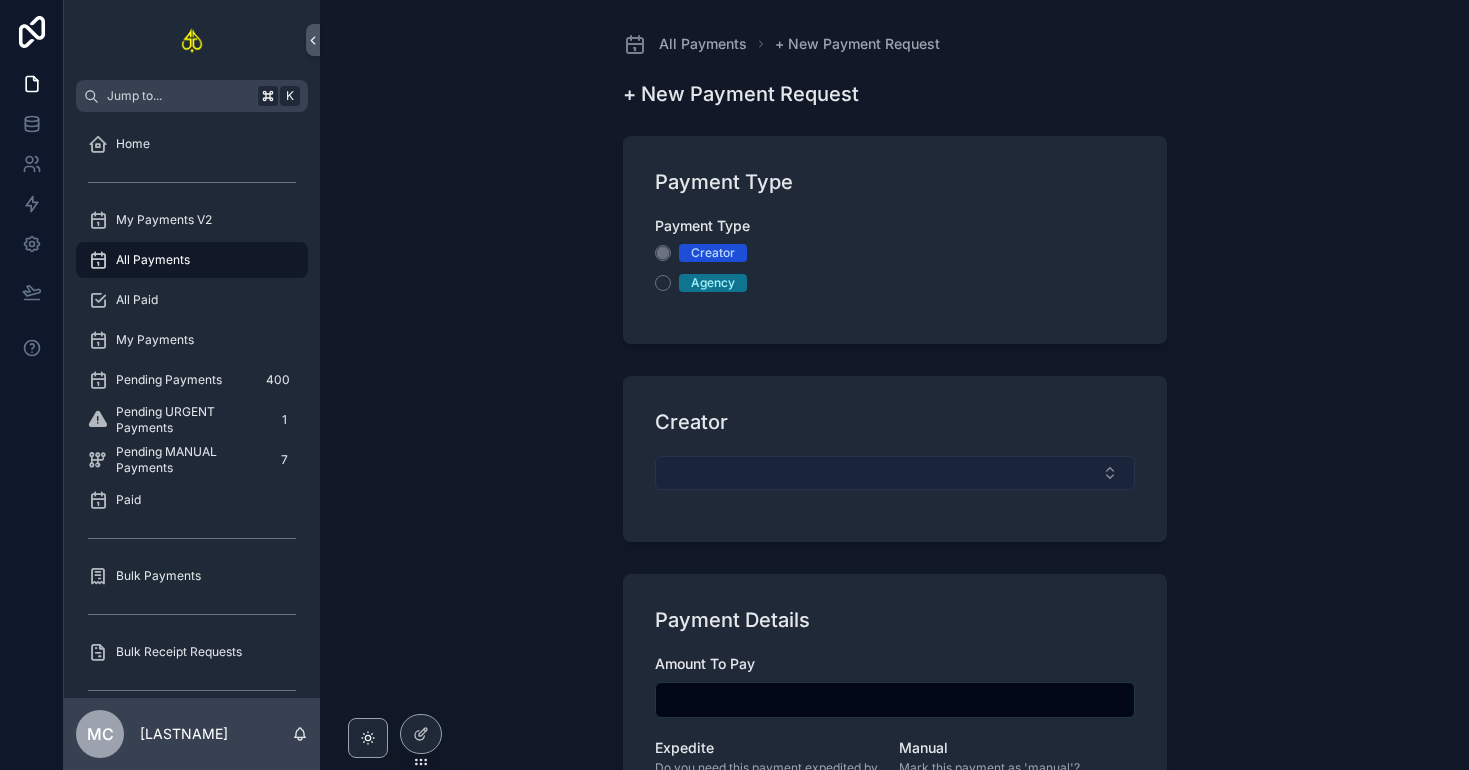 click at bounding box center (895, 473) 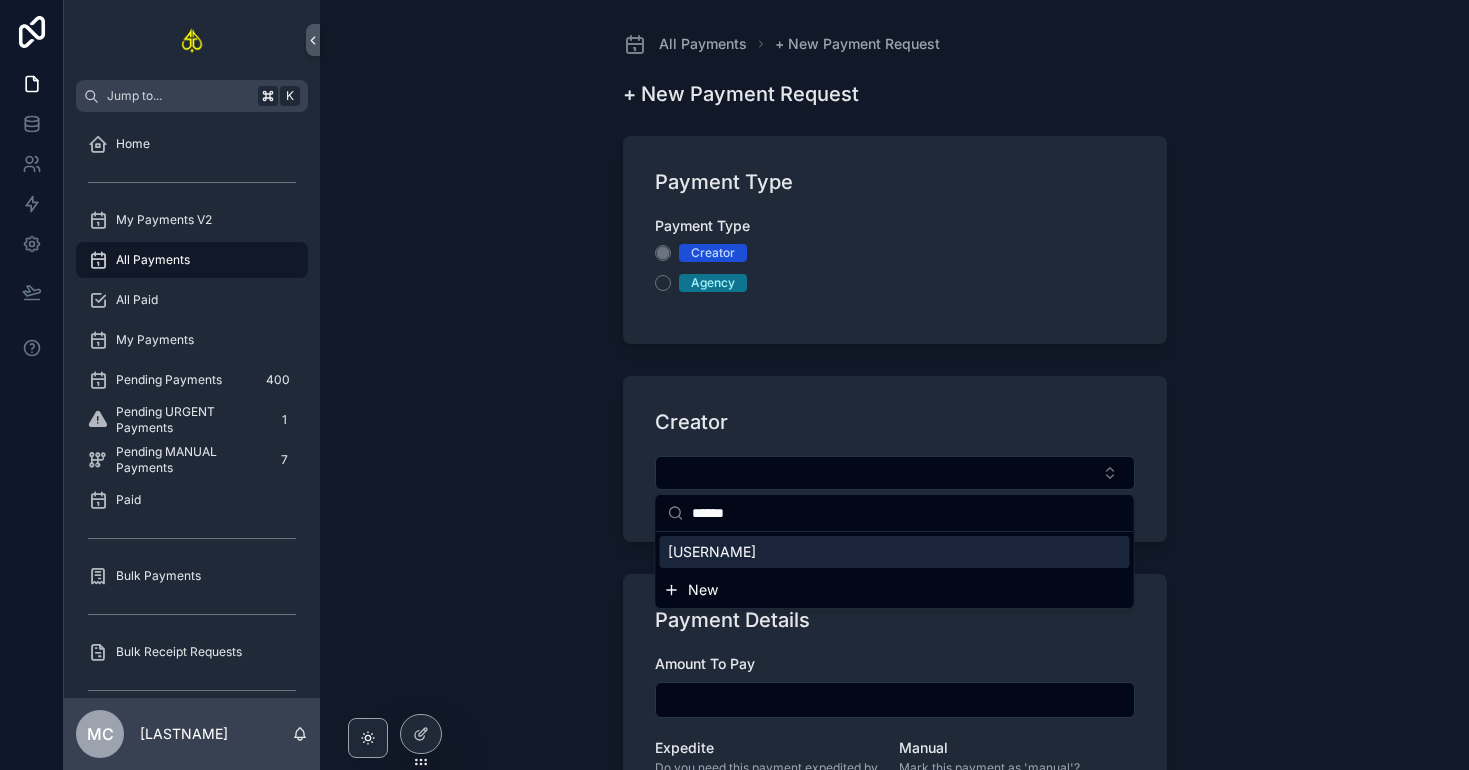 type on "******" 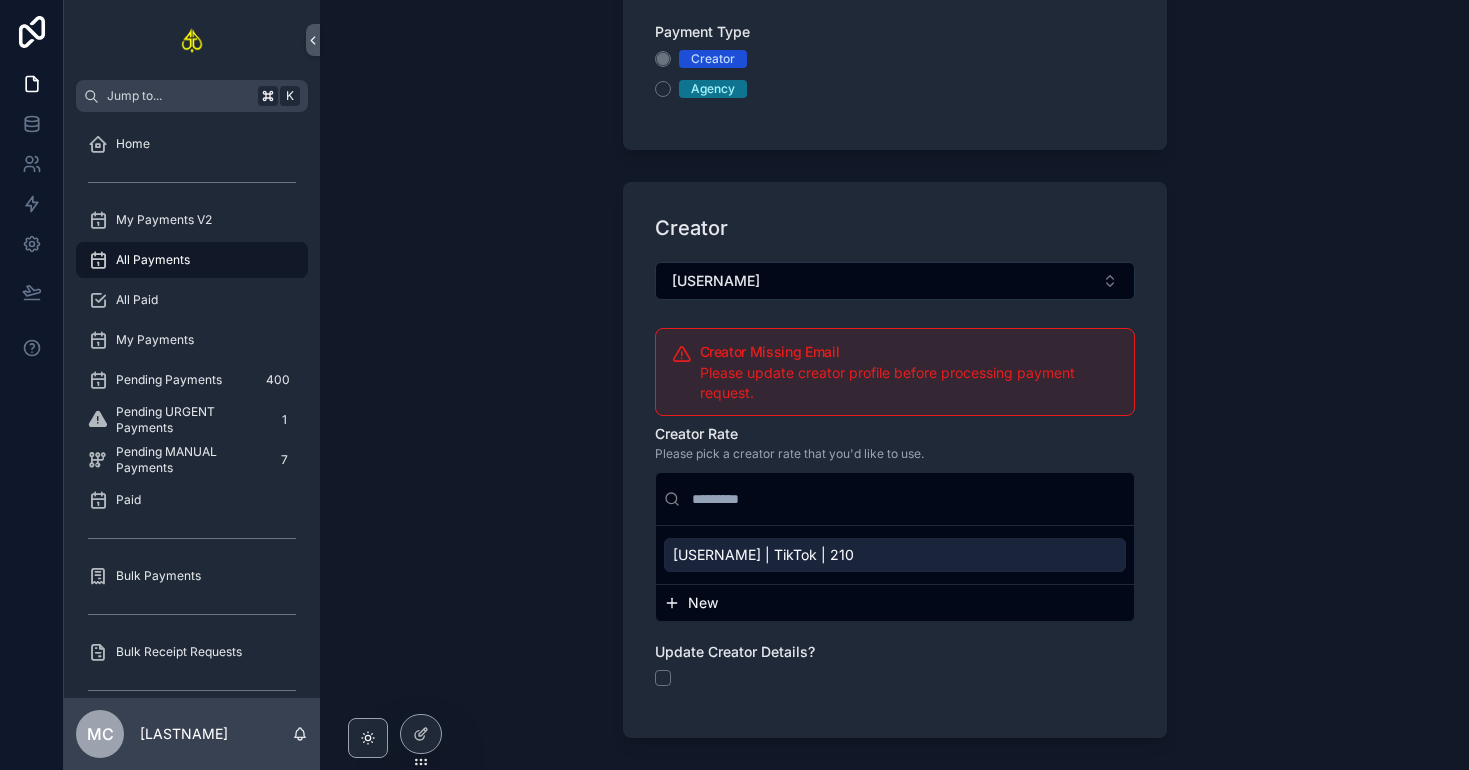 click on "[USERNAME] | TikTok | 210" at bounding box center [763, 555] 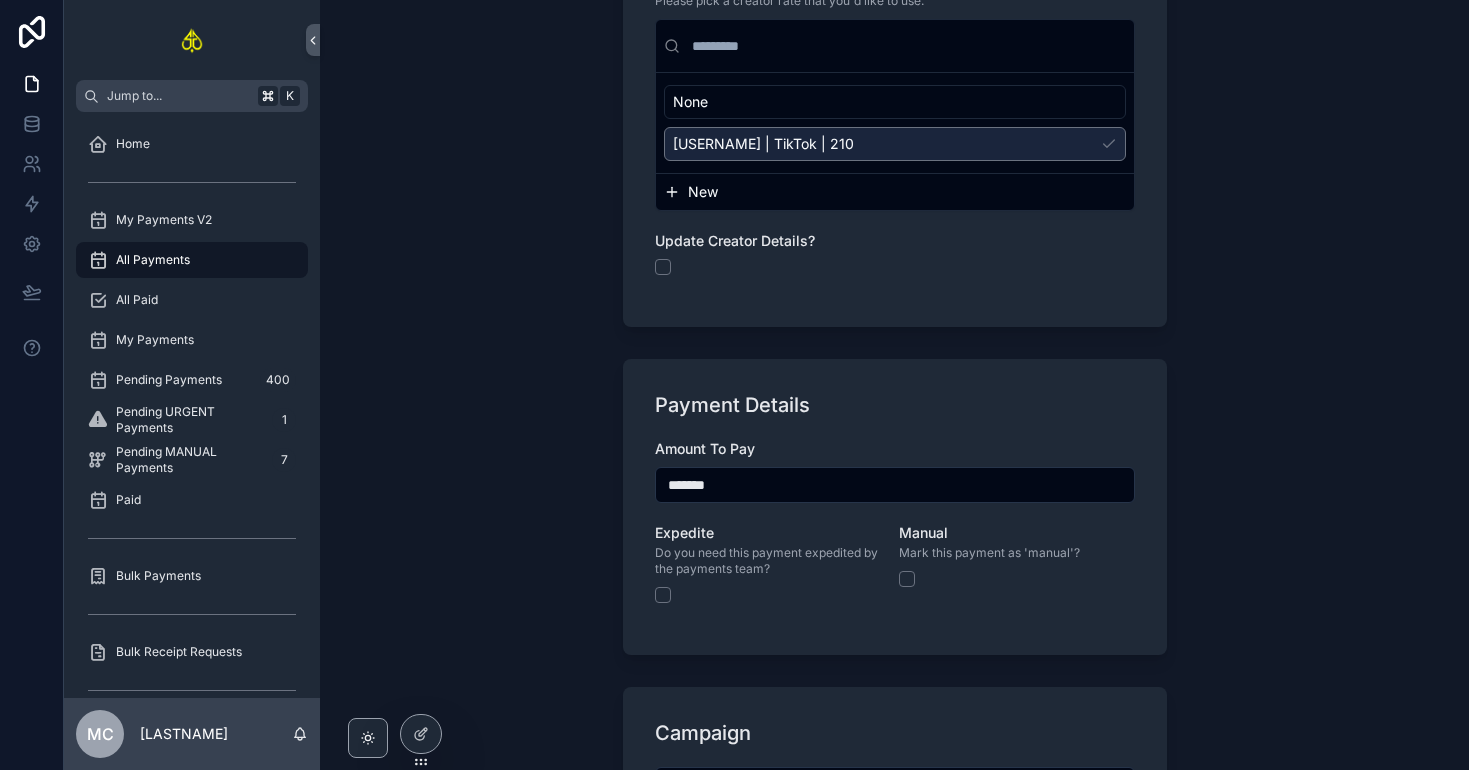 scroll, scrollTop: 819, scrollLeft: 0, axis: vertical 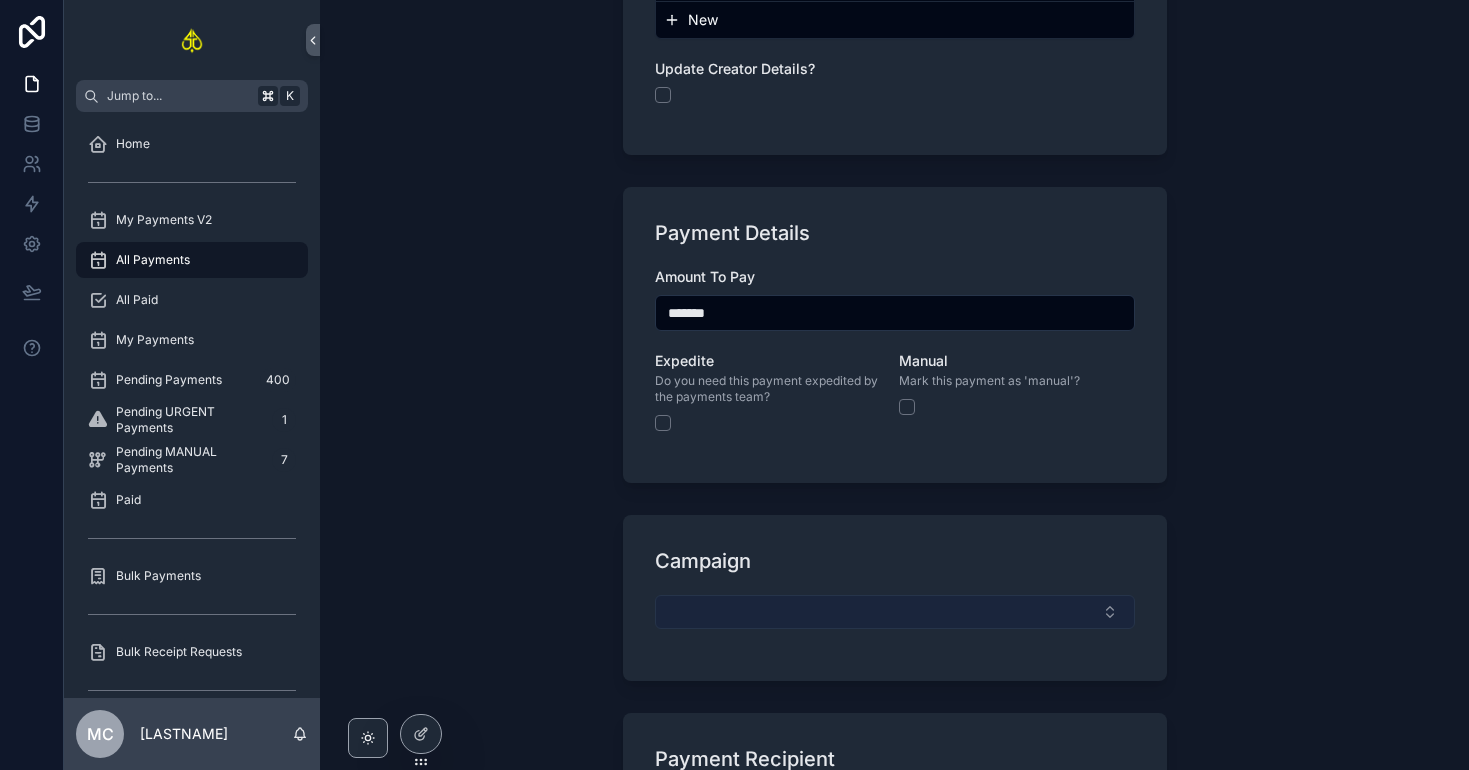 click at bounding box center [895, 612] 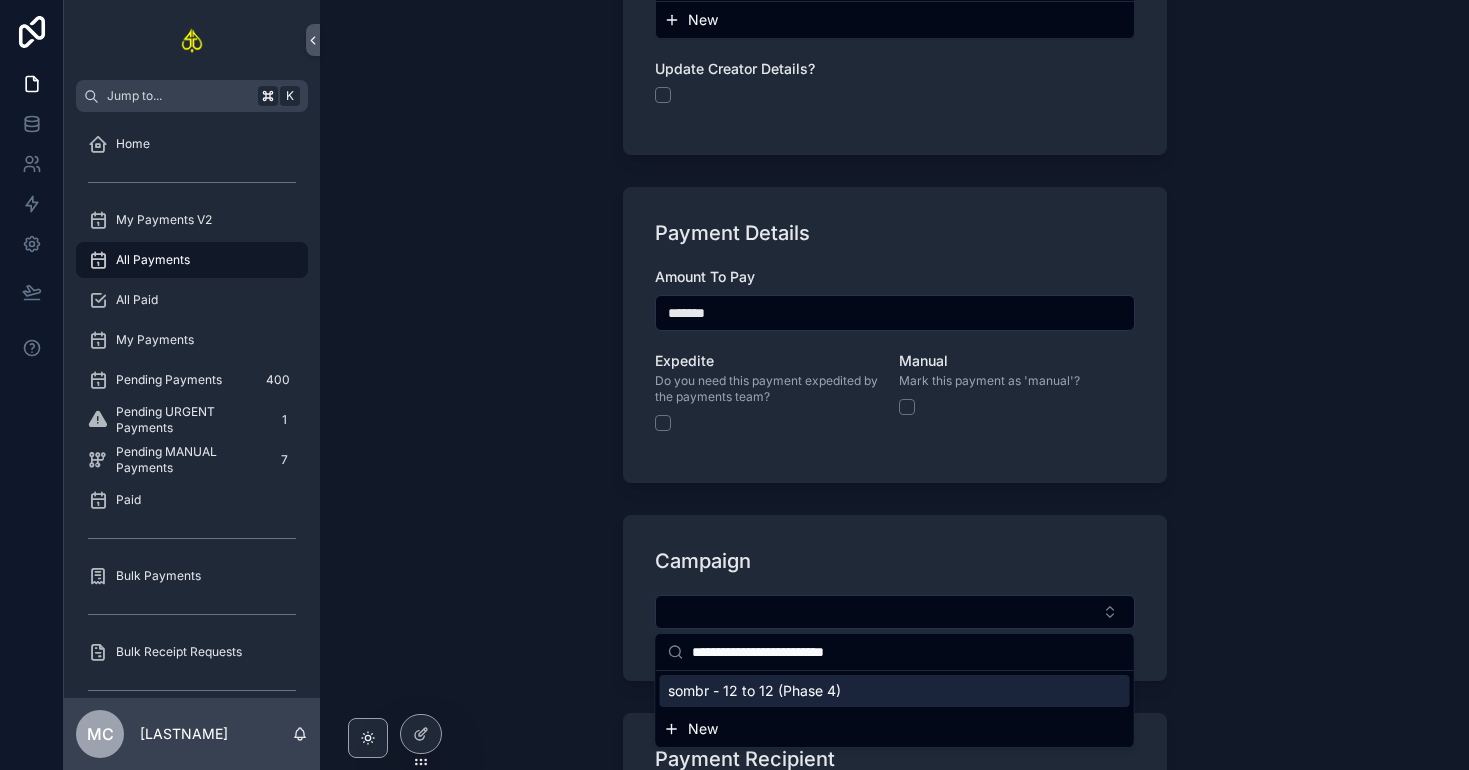 type on "**********" 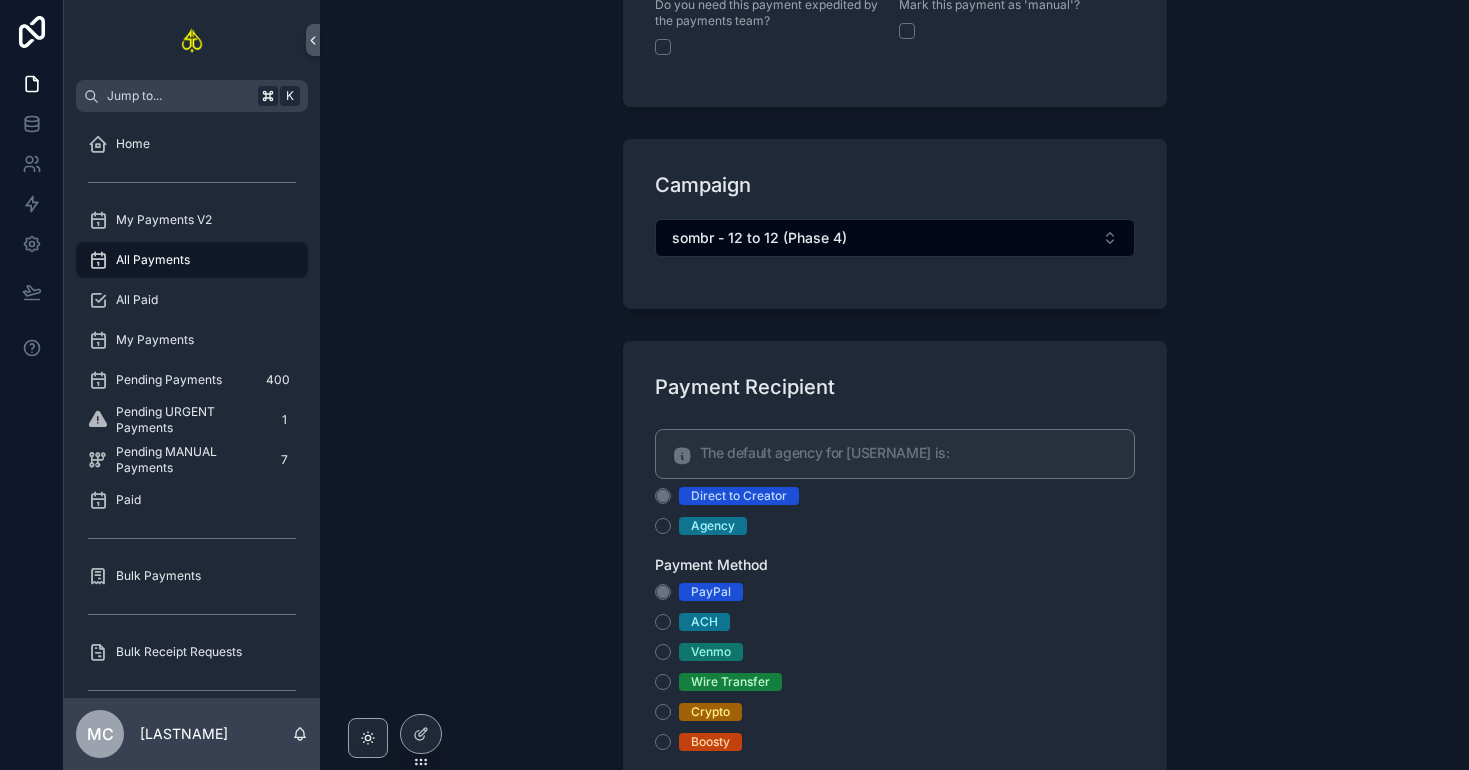 scroll, scrollTop: 2056, scrollLeft: 0, axis: vertical 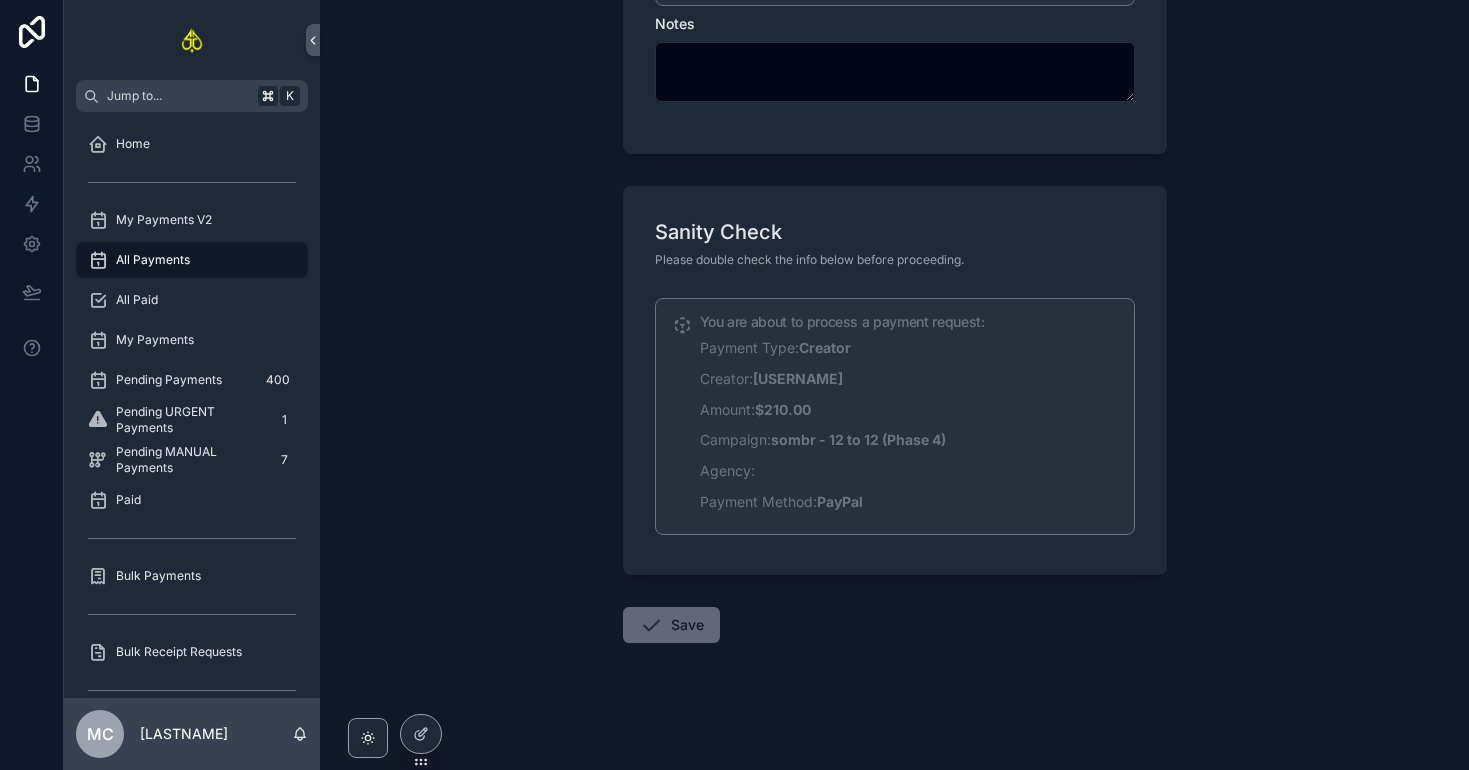 click on "Save" at bounding box center [671, 625] 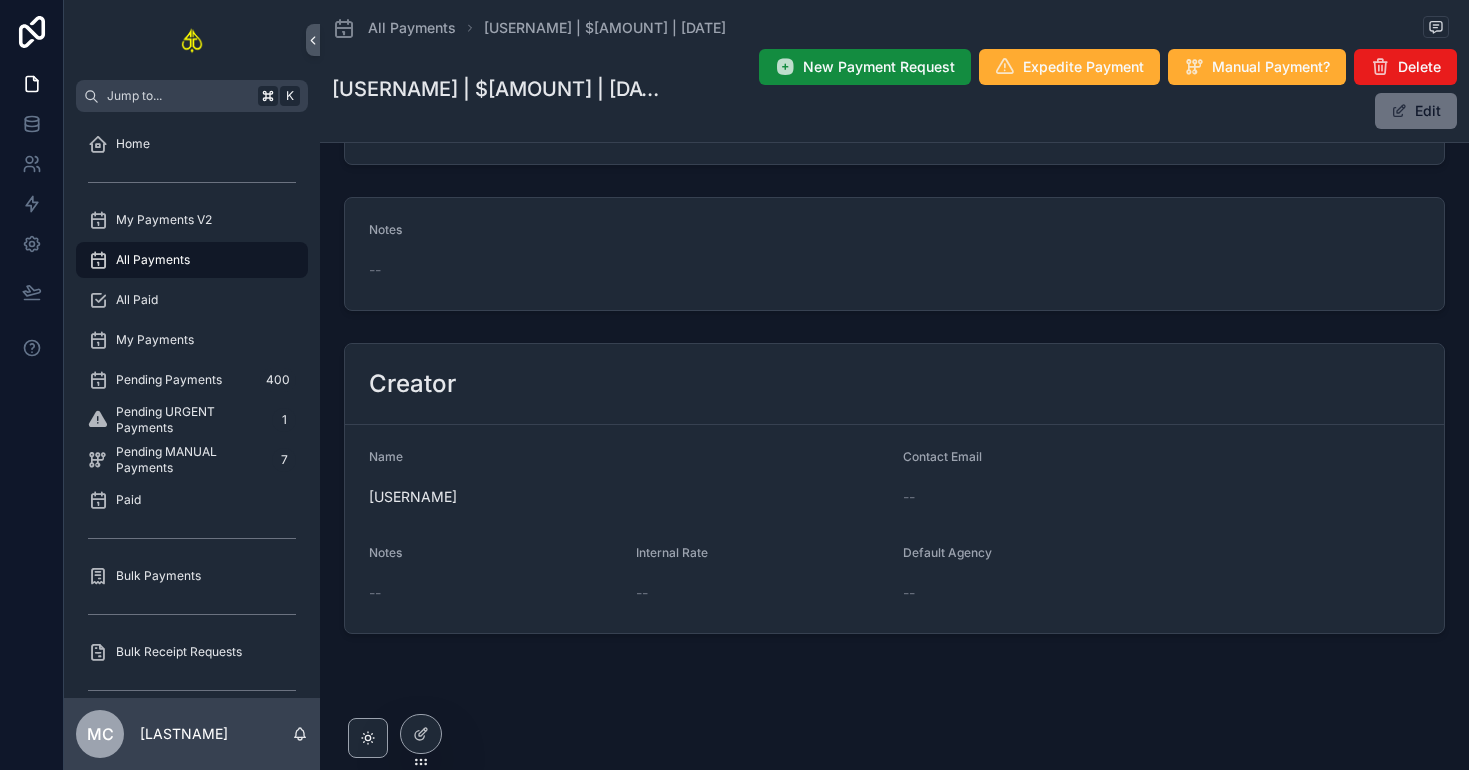 scroll, scrollTop: 0, scrollLeft: 0, axis: both 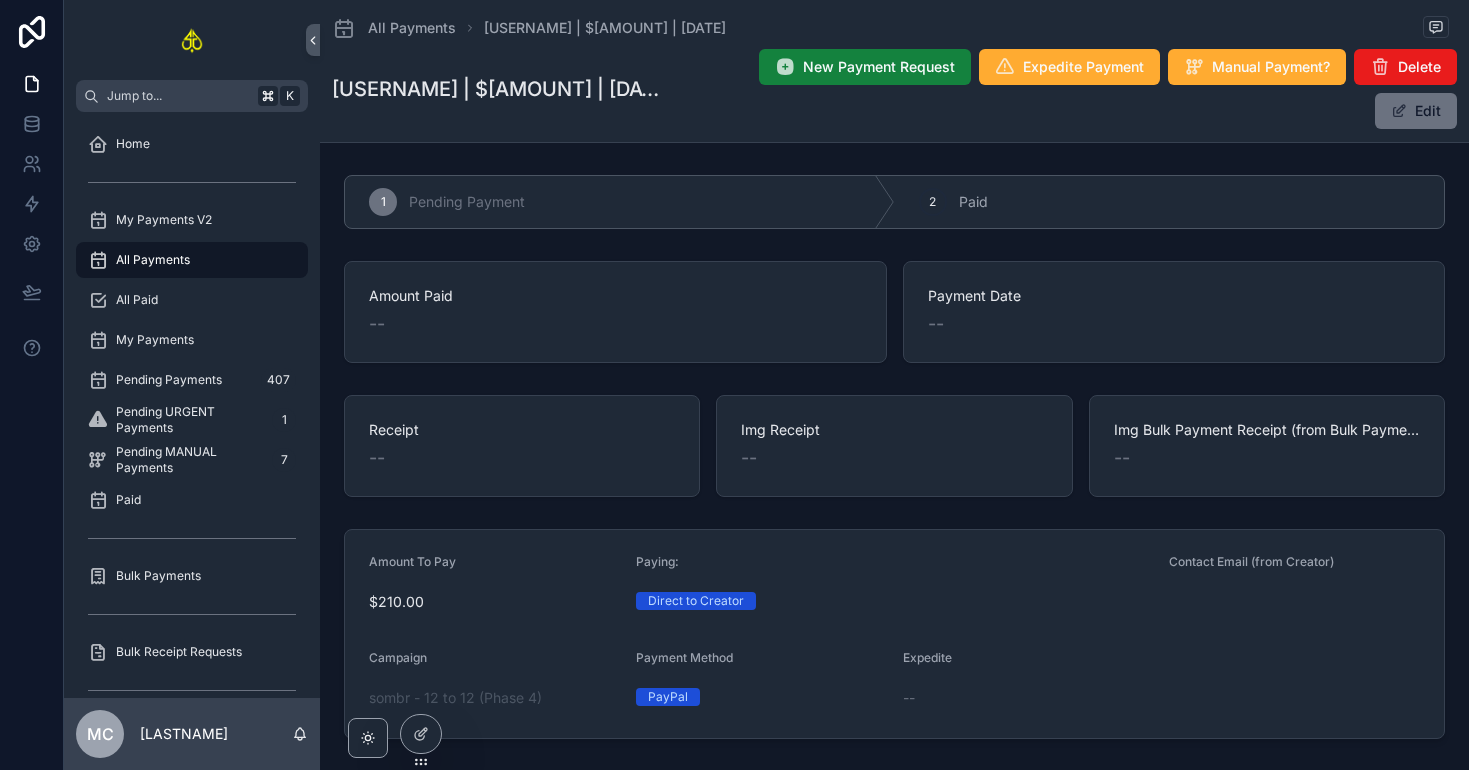 click on "New Payment Request" at bounding box center [879, 67] 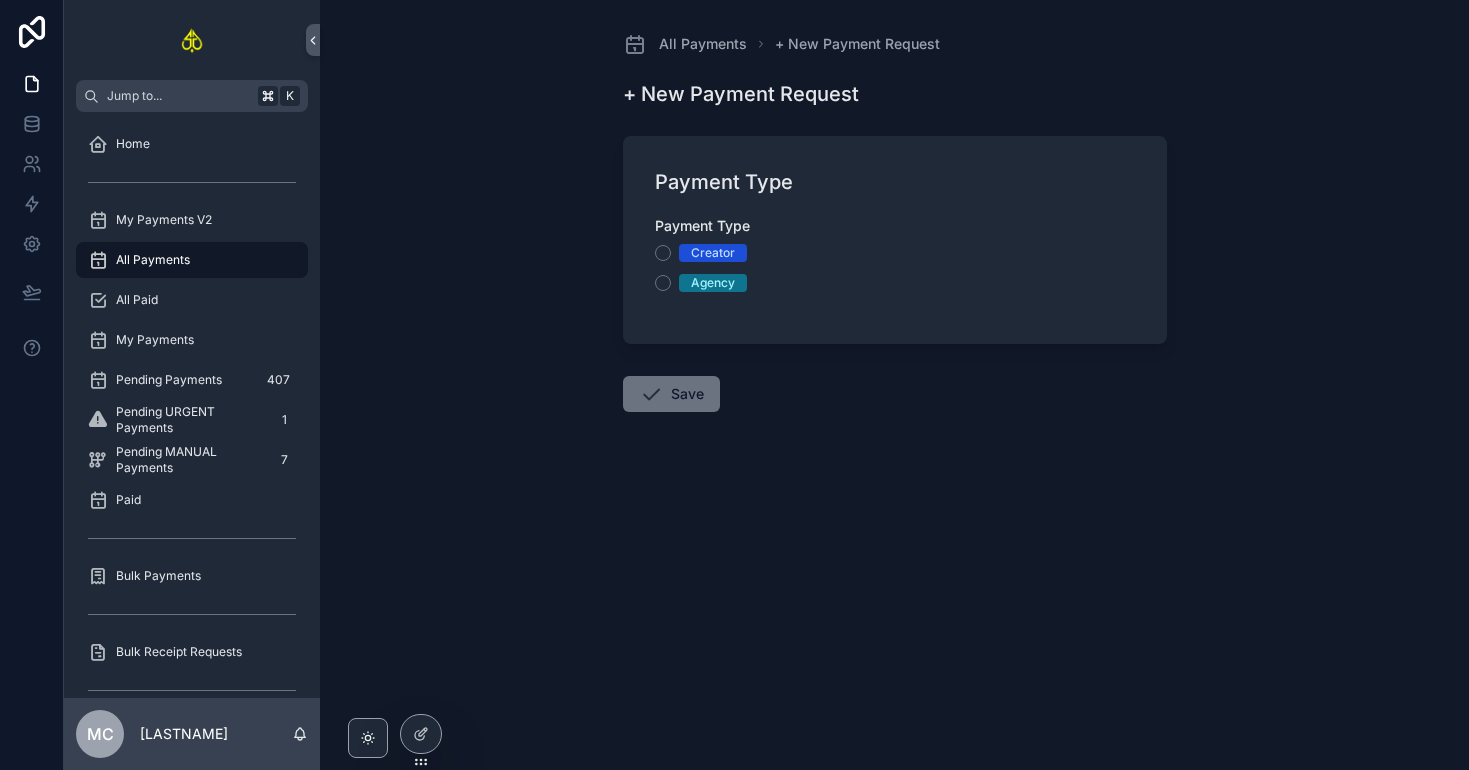 click on "Creator" at bounding box center [713, 253] 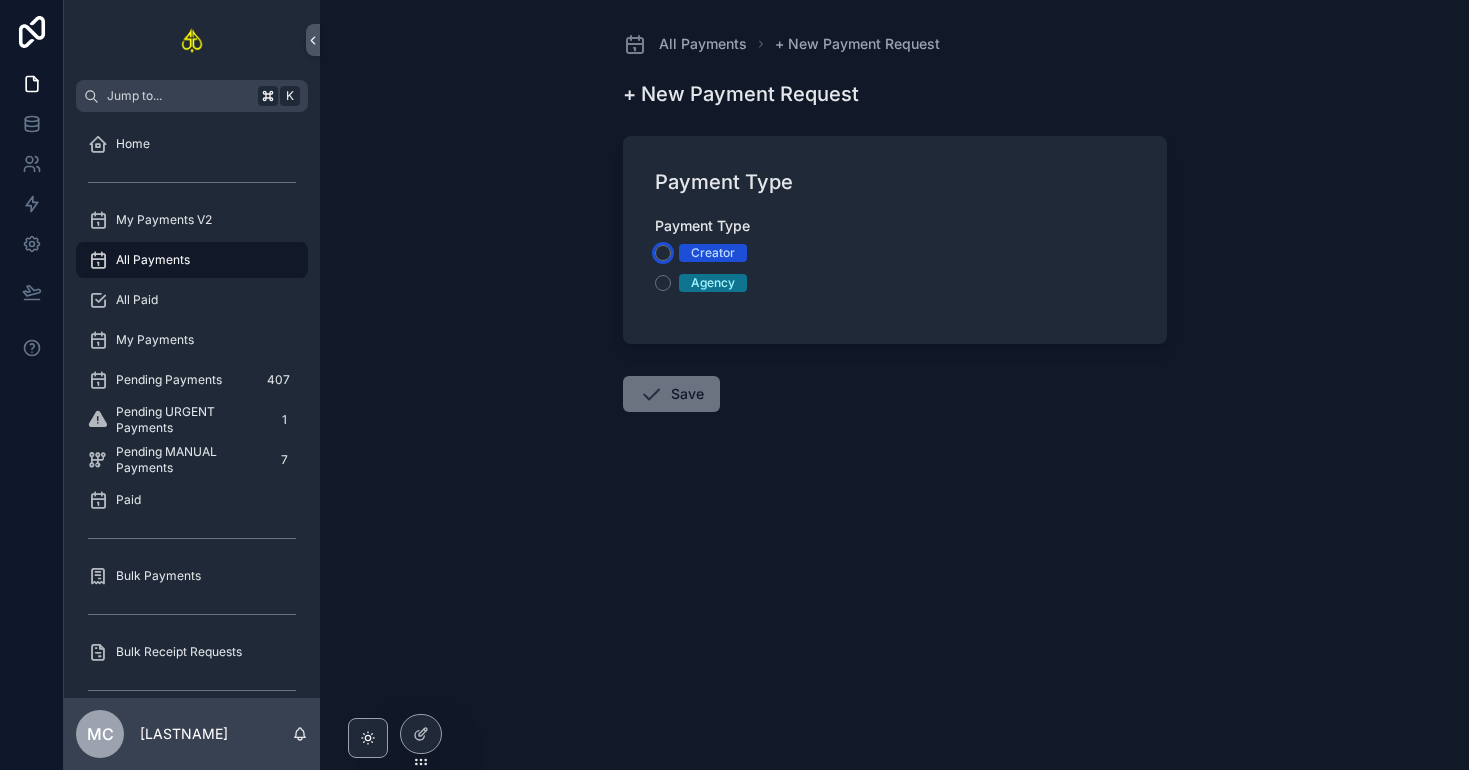click on "Creator" at bounding box center (663, 253) 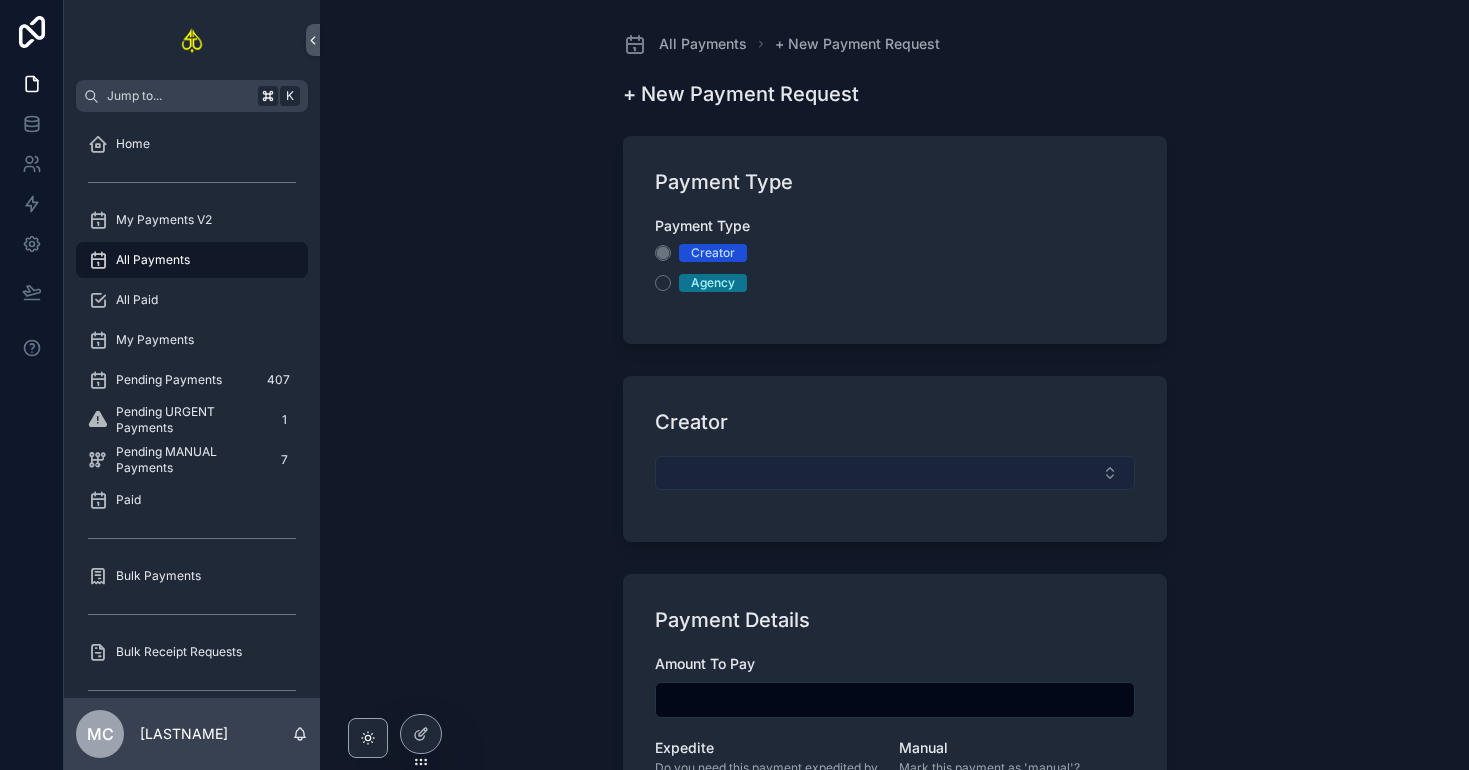 click at bounding box center (895, 473) 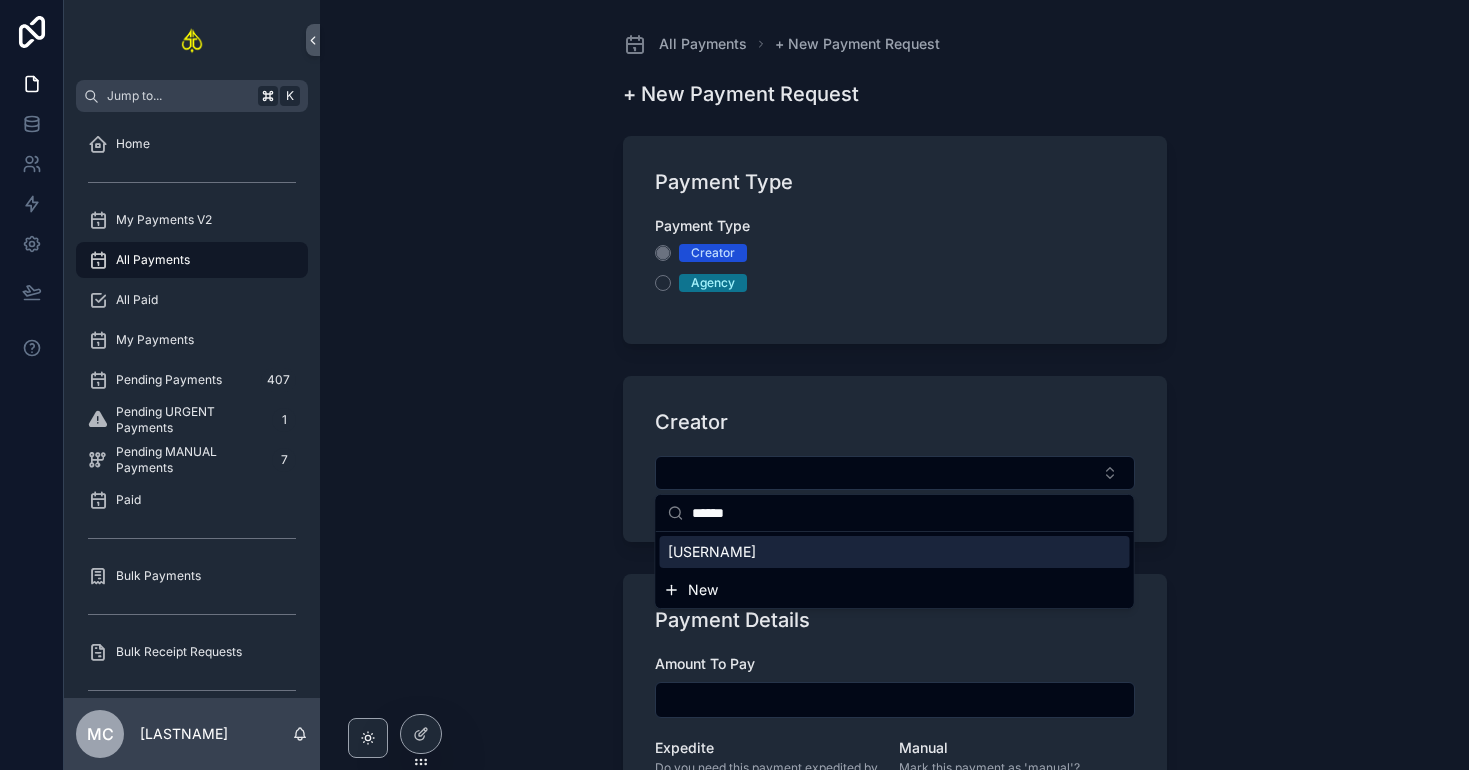 type on "******" 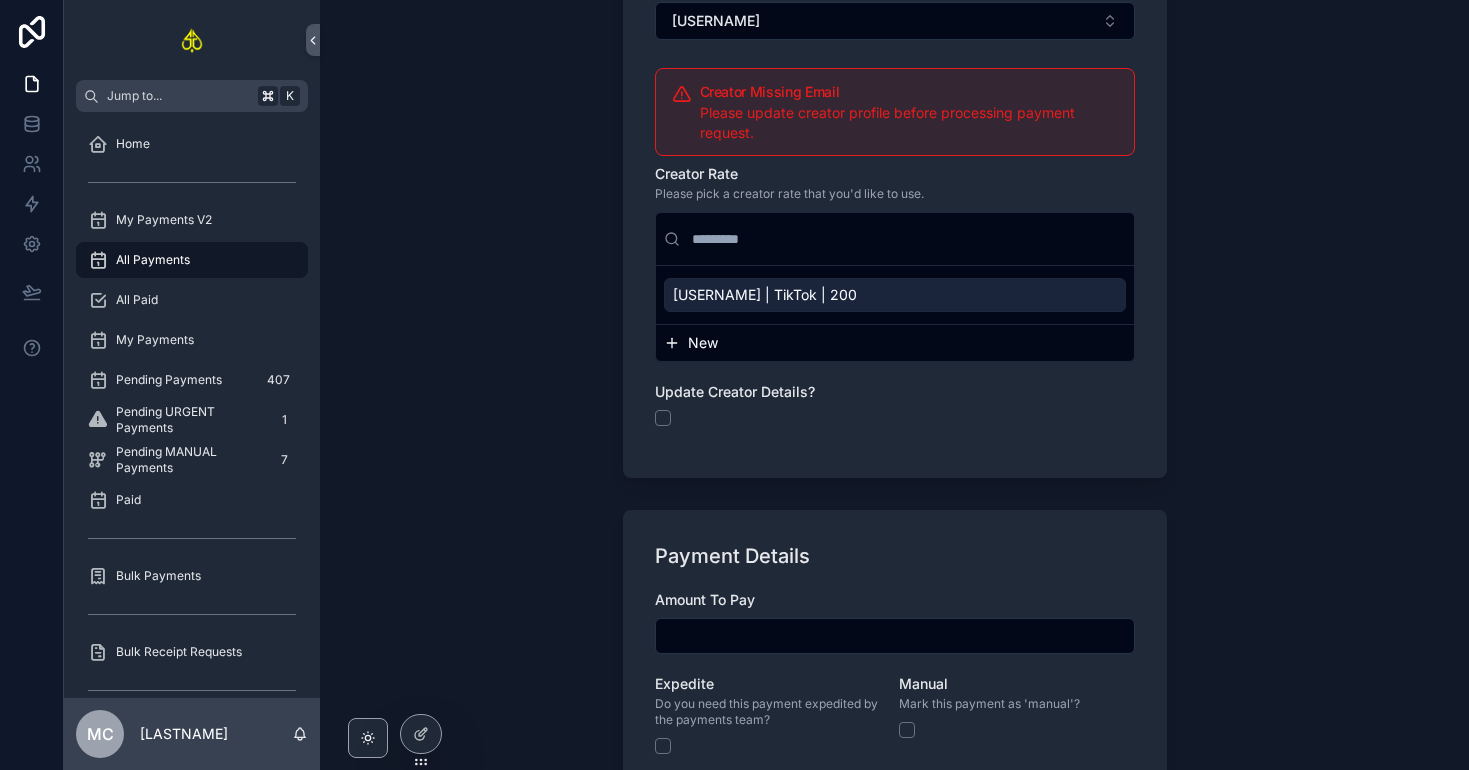 scroll, scrollTop: 535, scrollLeft: 0, axis: vertical 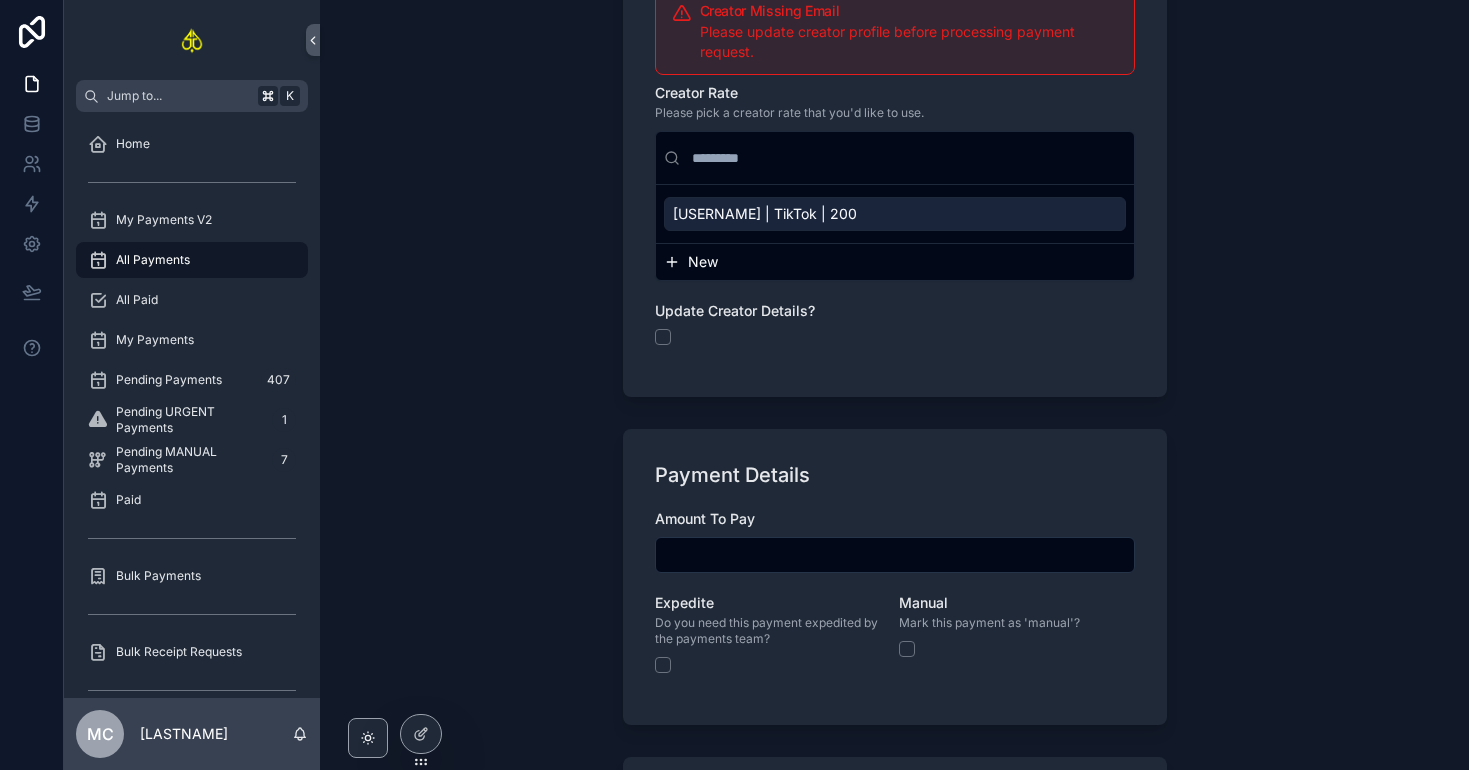 click at bounding box center [895, 555] 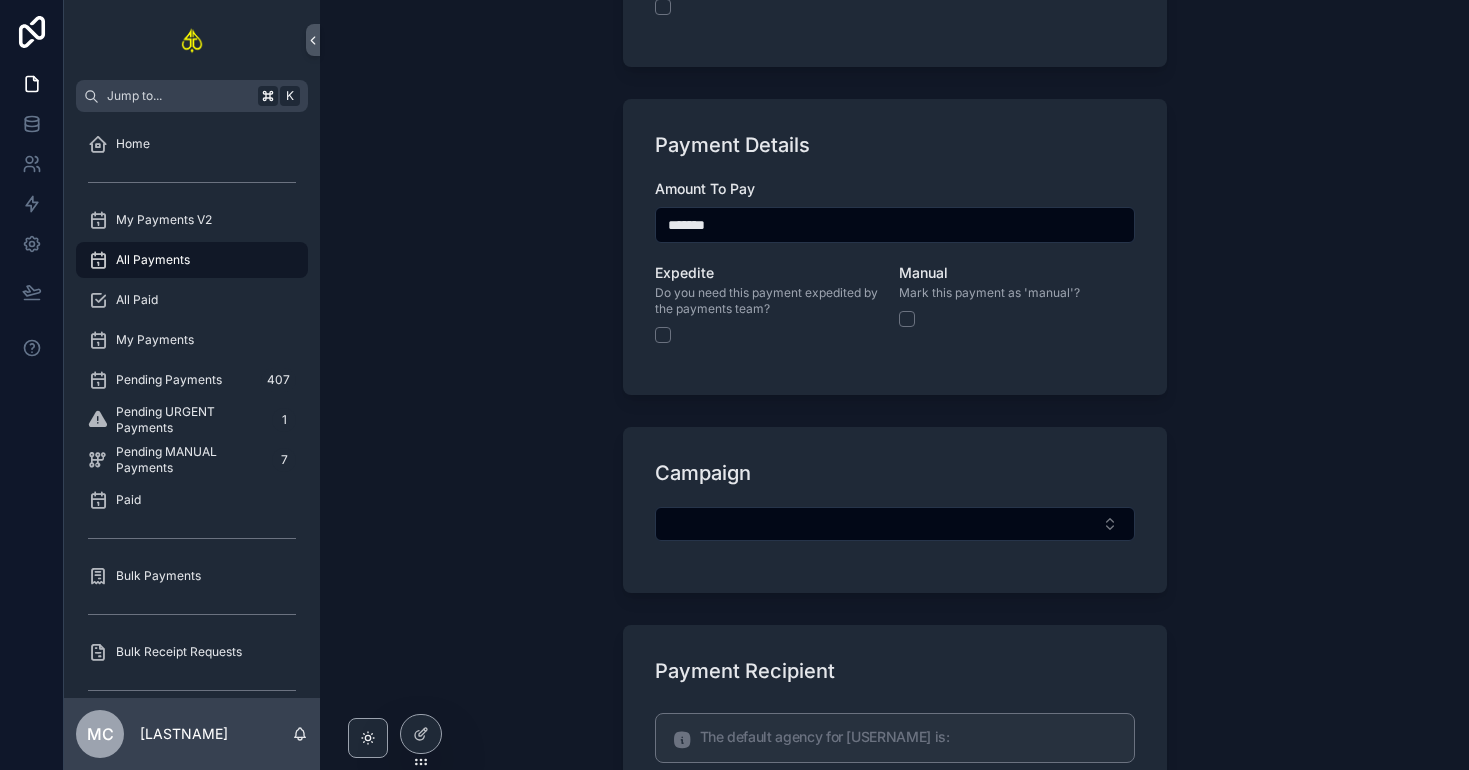 scroll, scrollTop: 873, scrollLeft: 0, axis: vertical 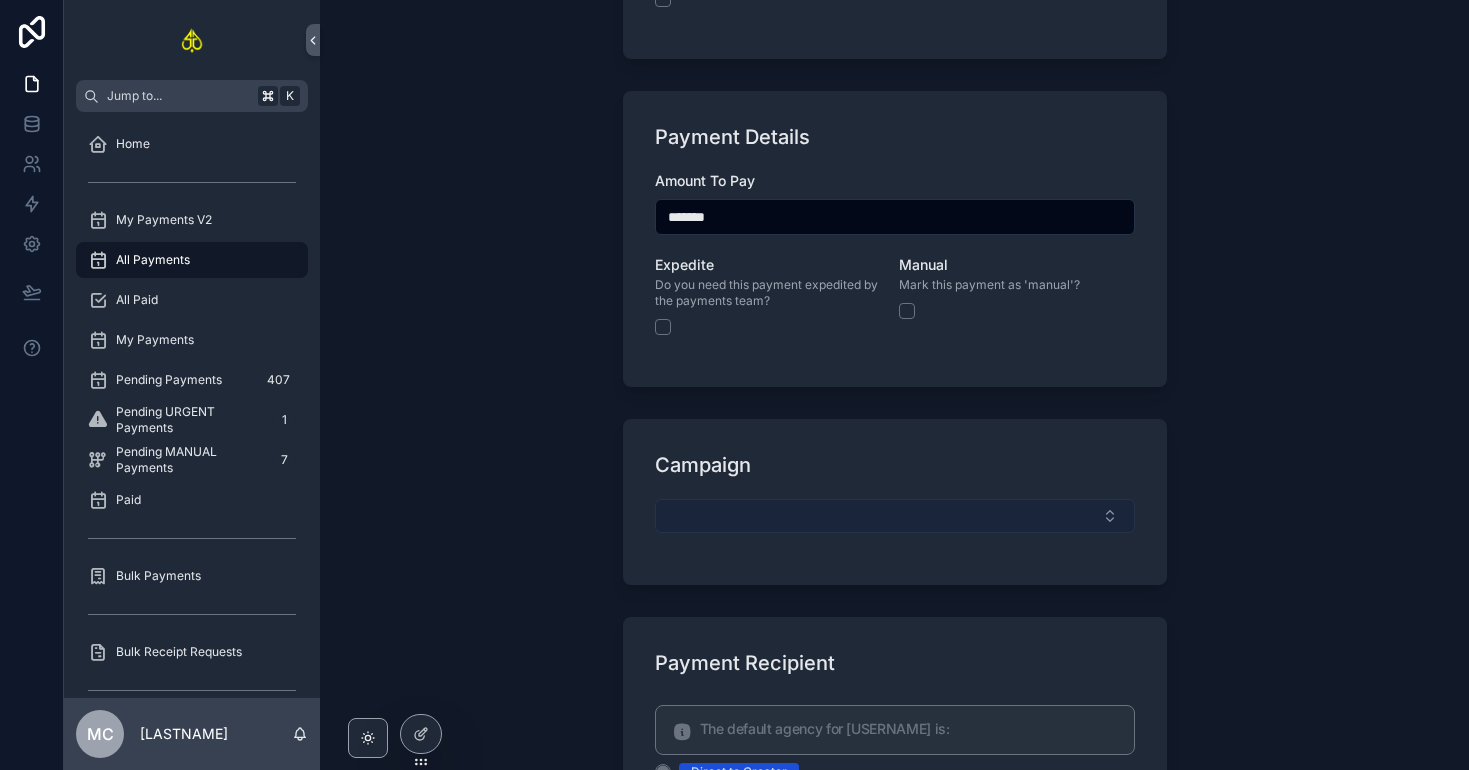 type on "*******" 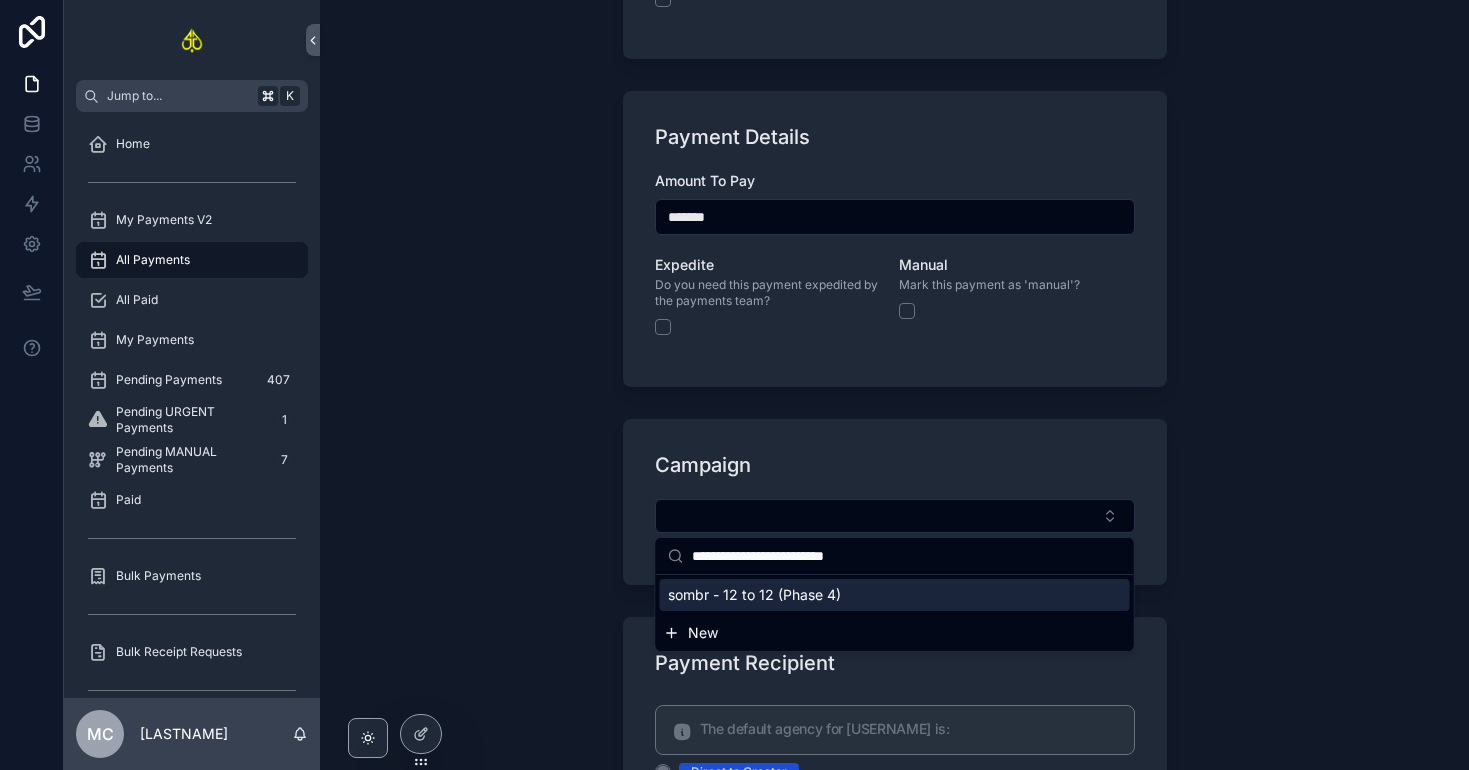 type on "**********" 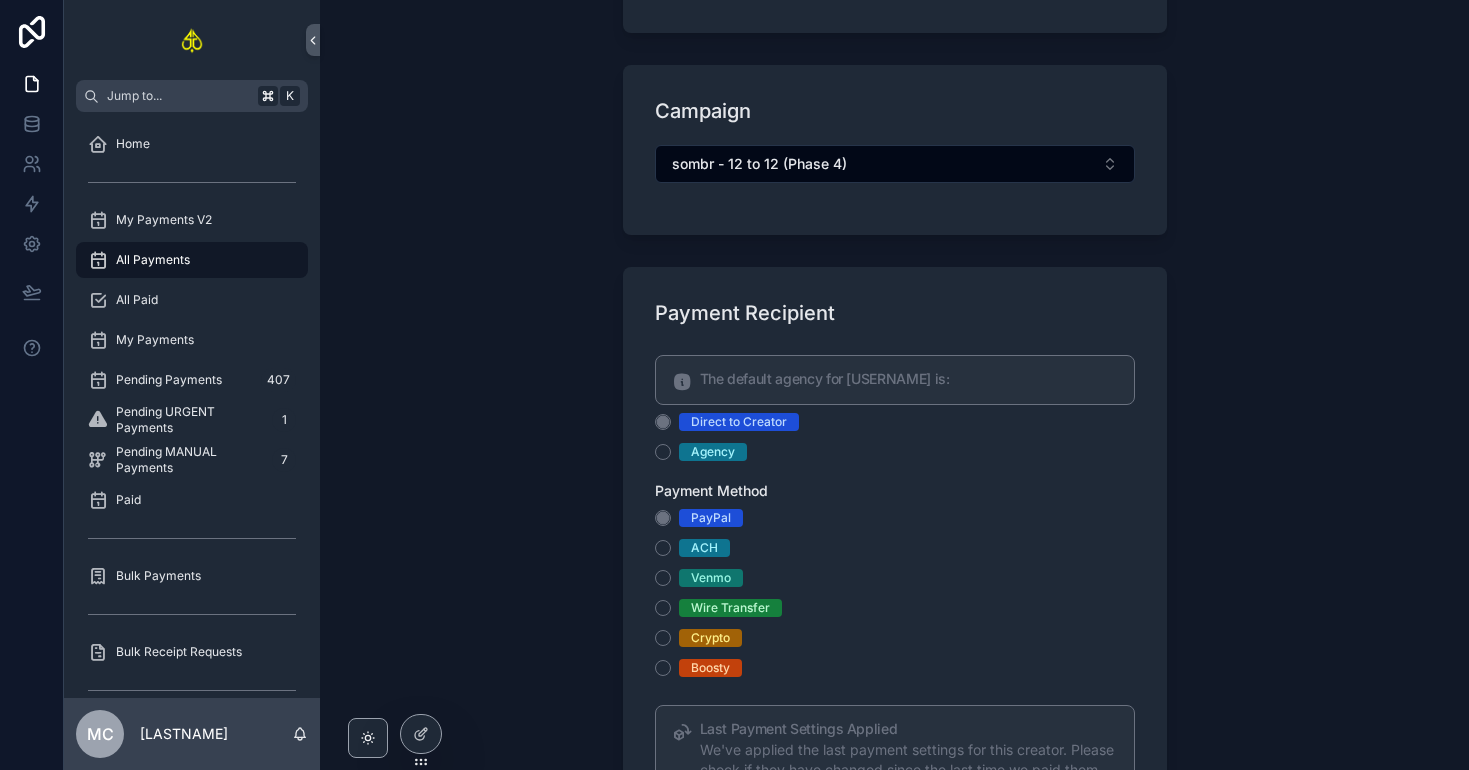 scroll, scrollTop: 2014, scrollLeft: 0, axis: vertical 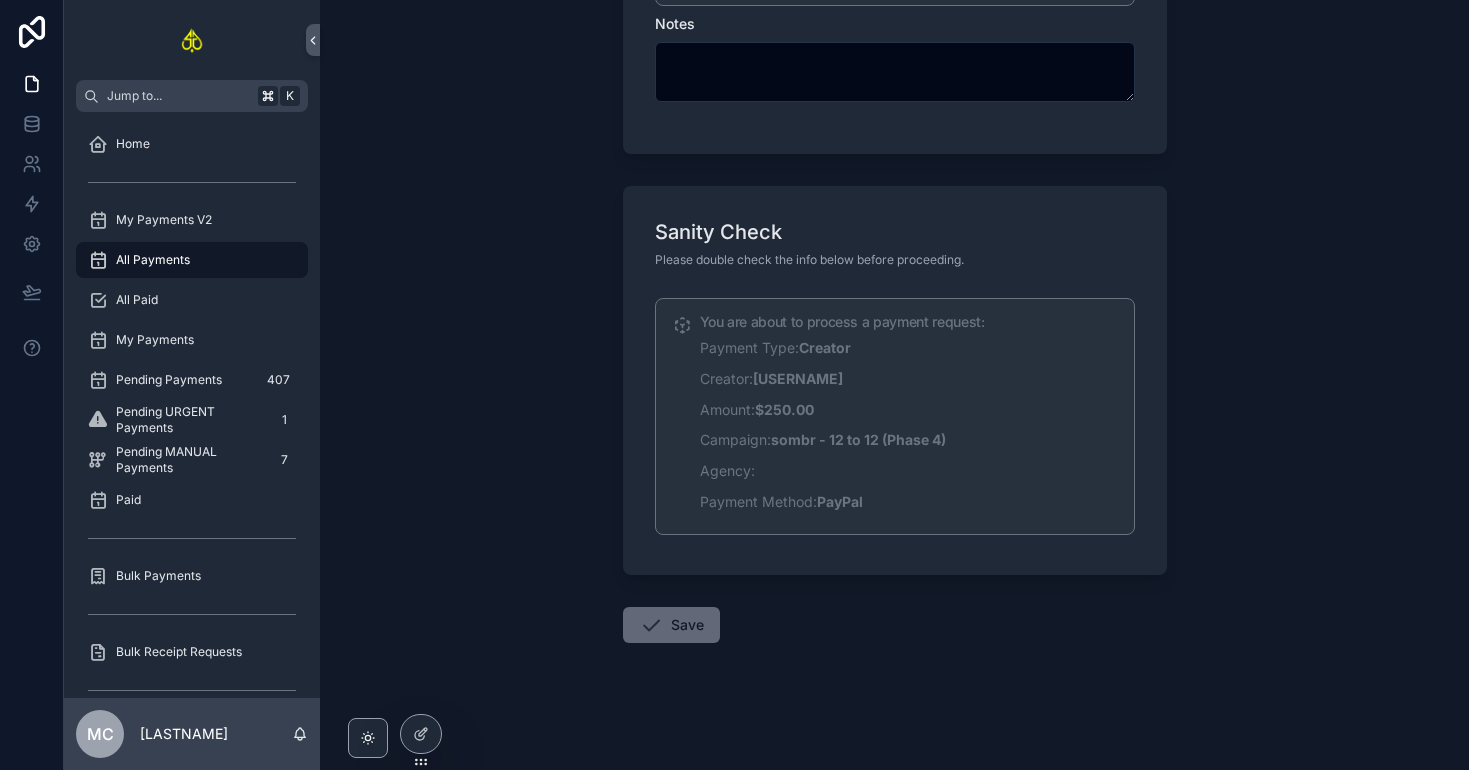 click on "Save" at bounding box center [671, 625] 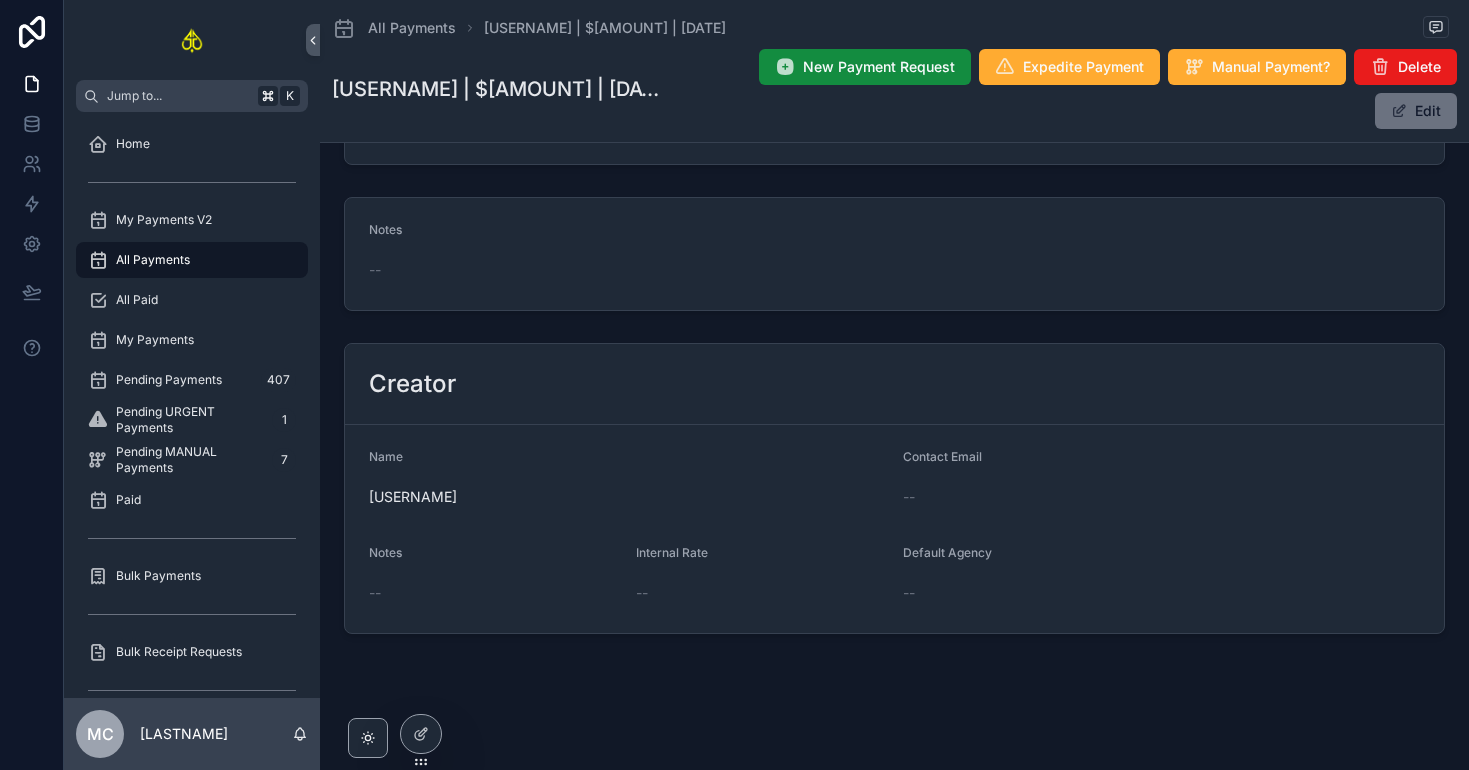scroll, scrollTop: 0, scrollLeft: 0, axis: both 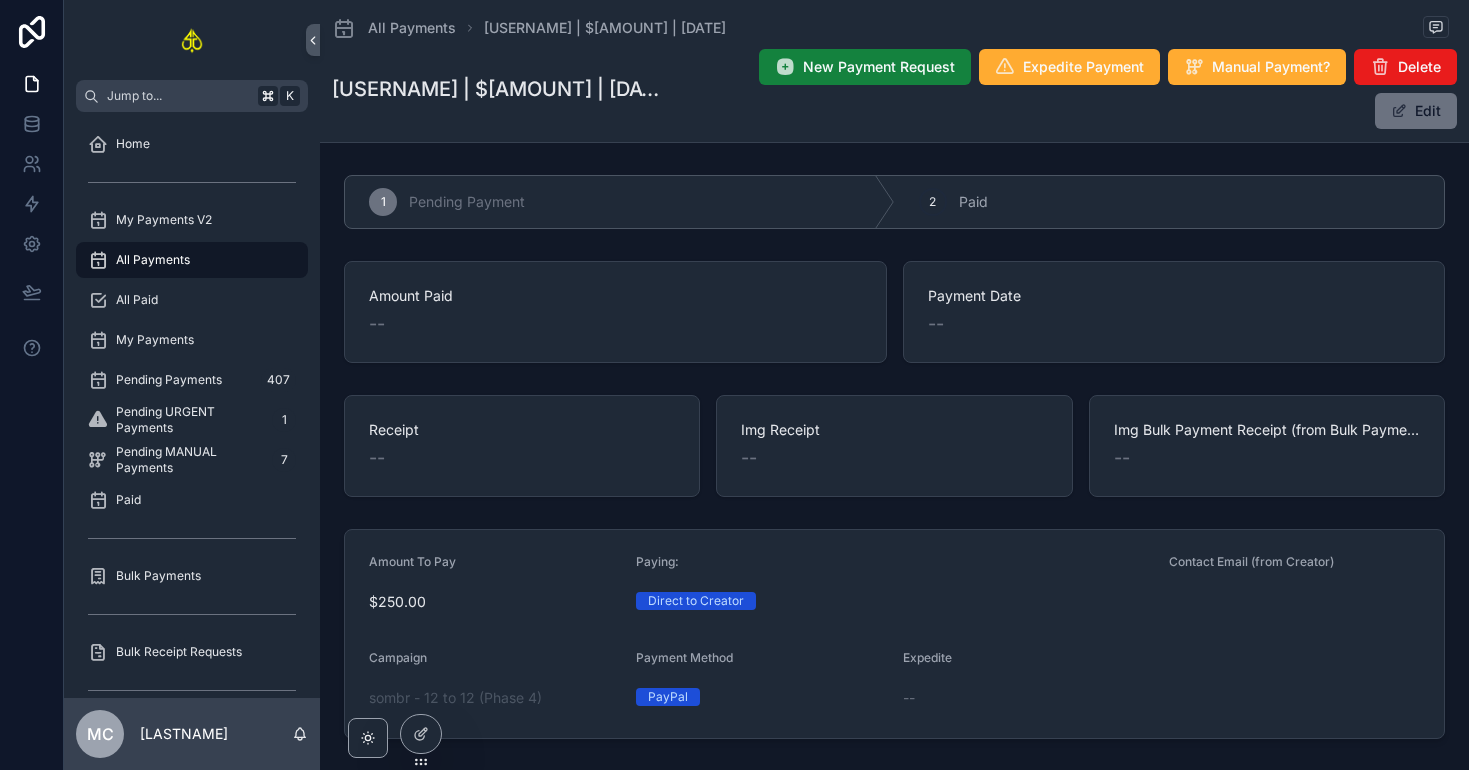 click on "New Payment Request" at bounding box center (879, 67) 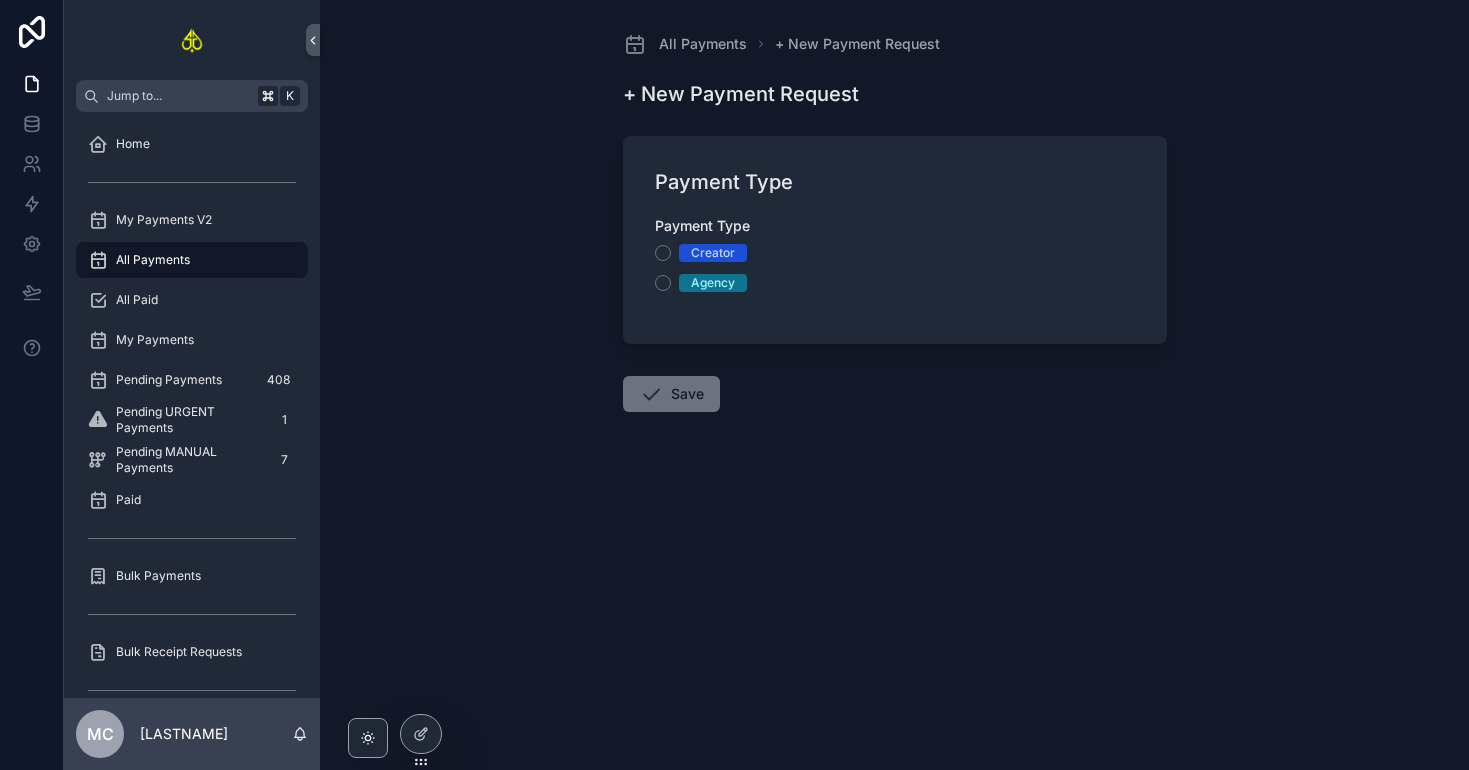 click on "Payment Type" at bounding box center [702, 225] 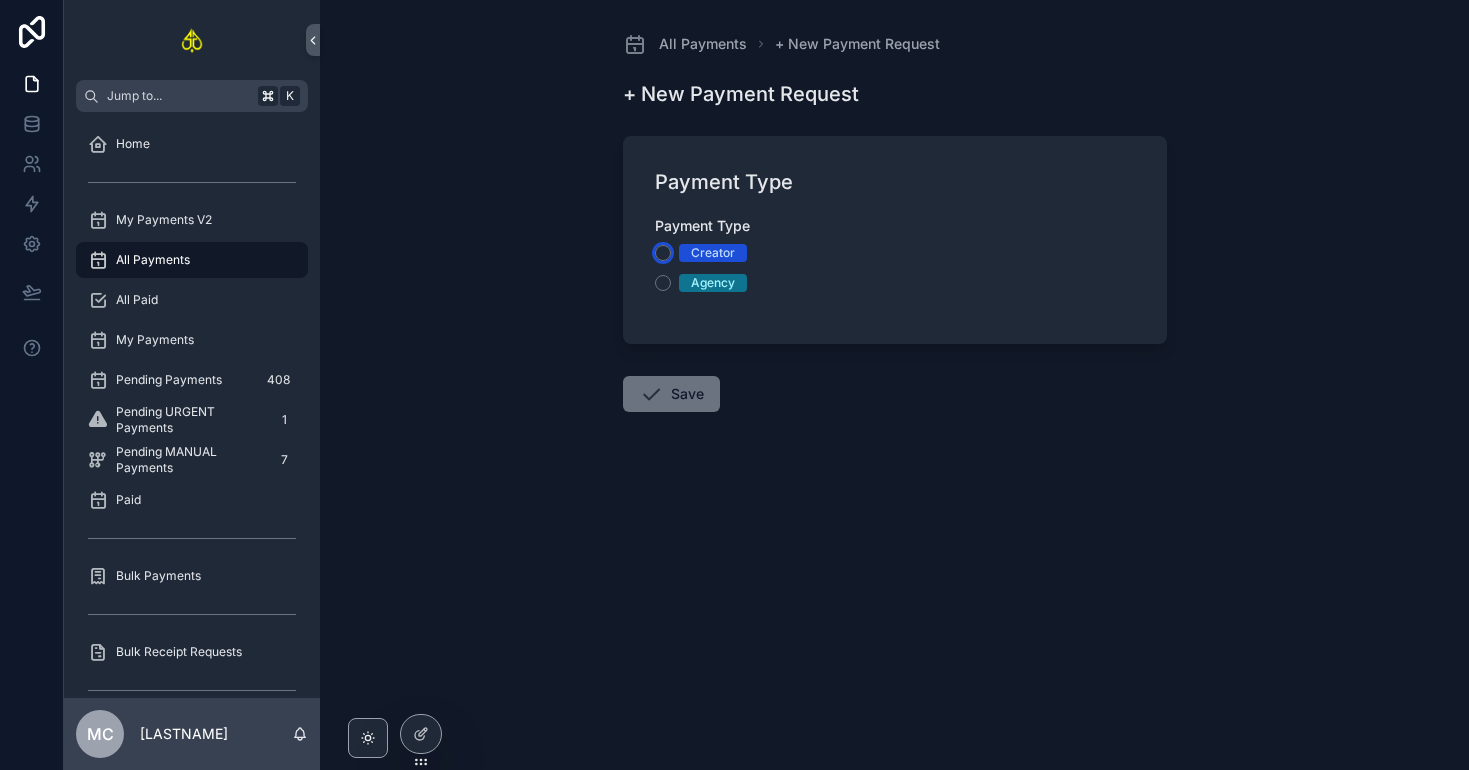 click on "Creator" at bounding box center (663, 253) 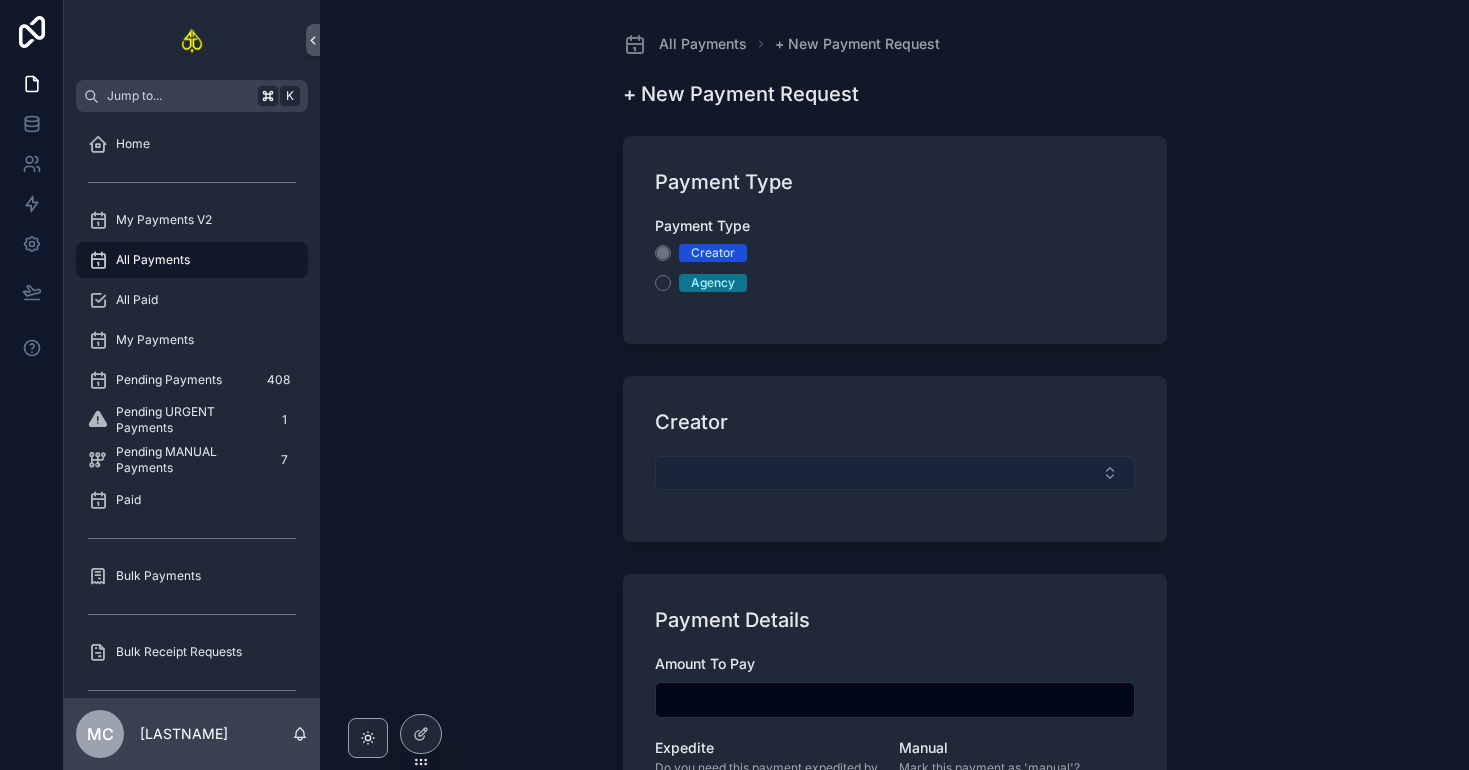 click at bounding box center [895, 473] 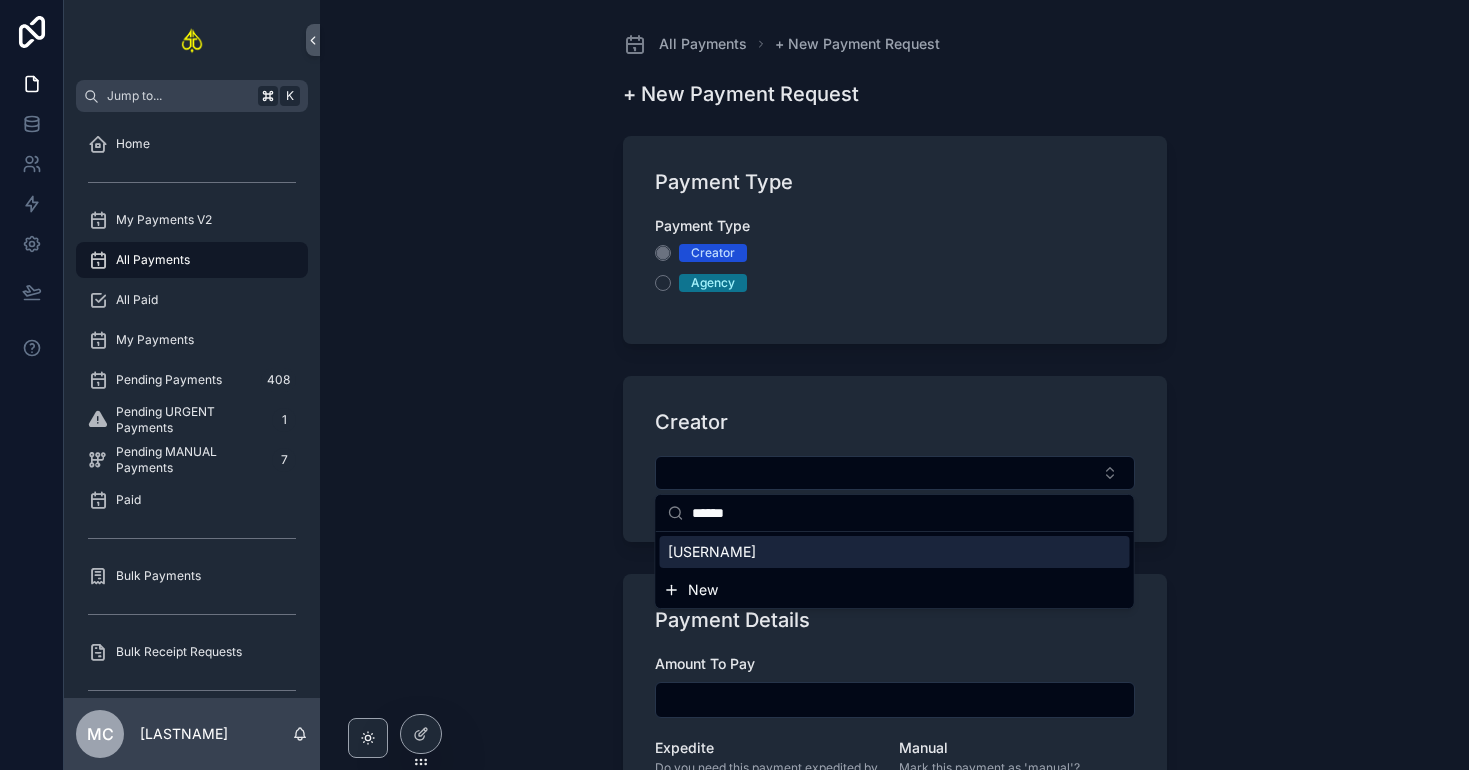 type on "******" 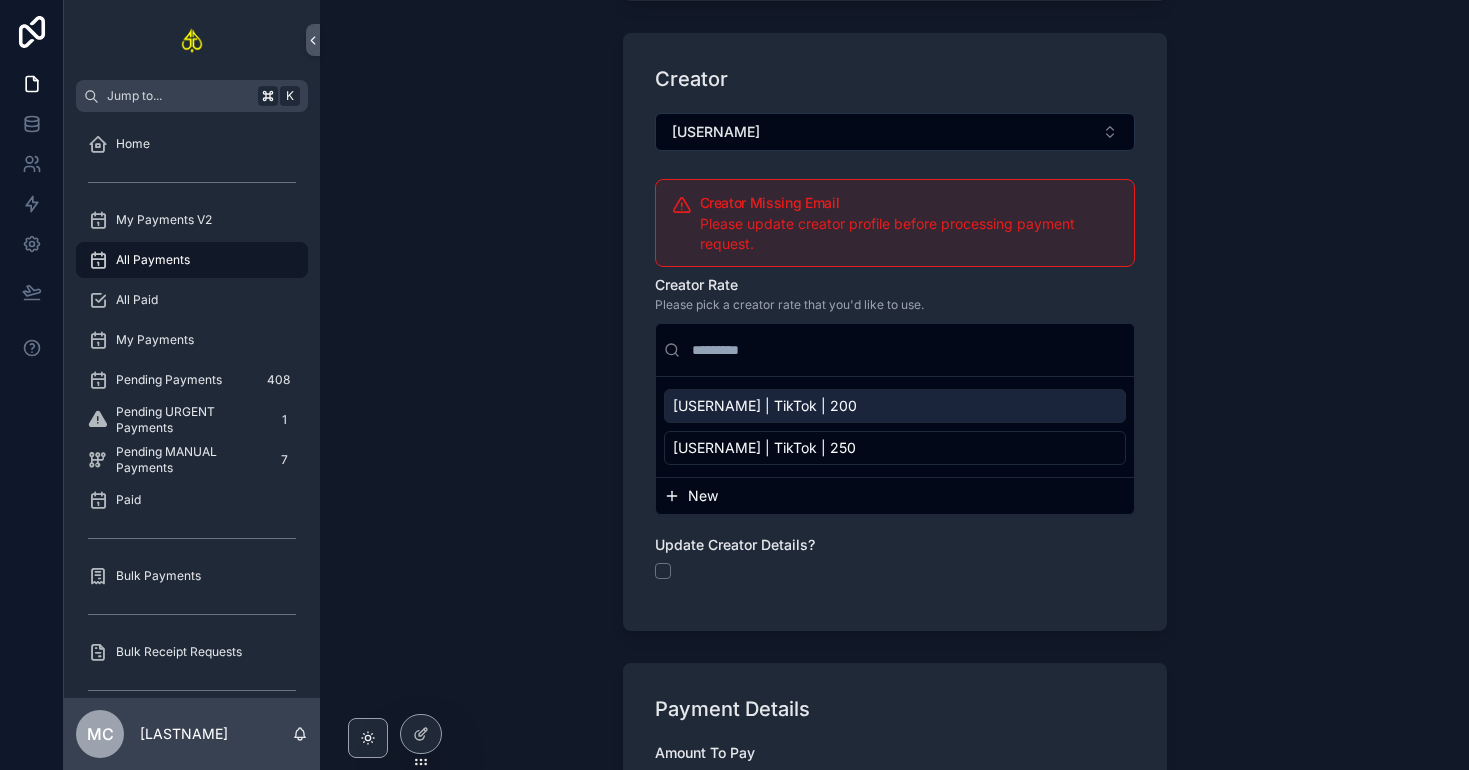 click on "[USERNAME] | TikTok | 200" at bounding box center [765, 406] 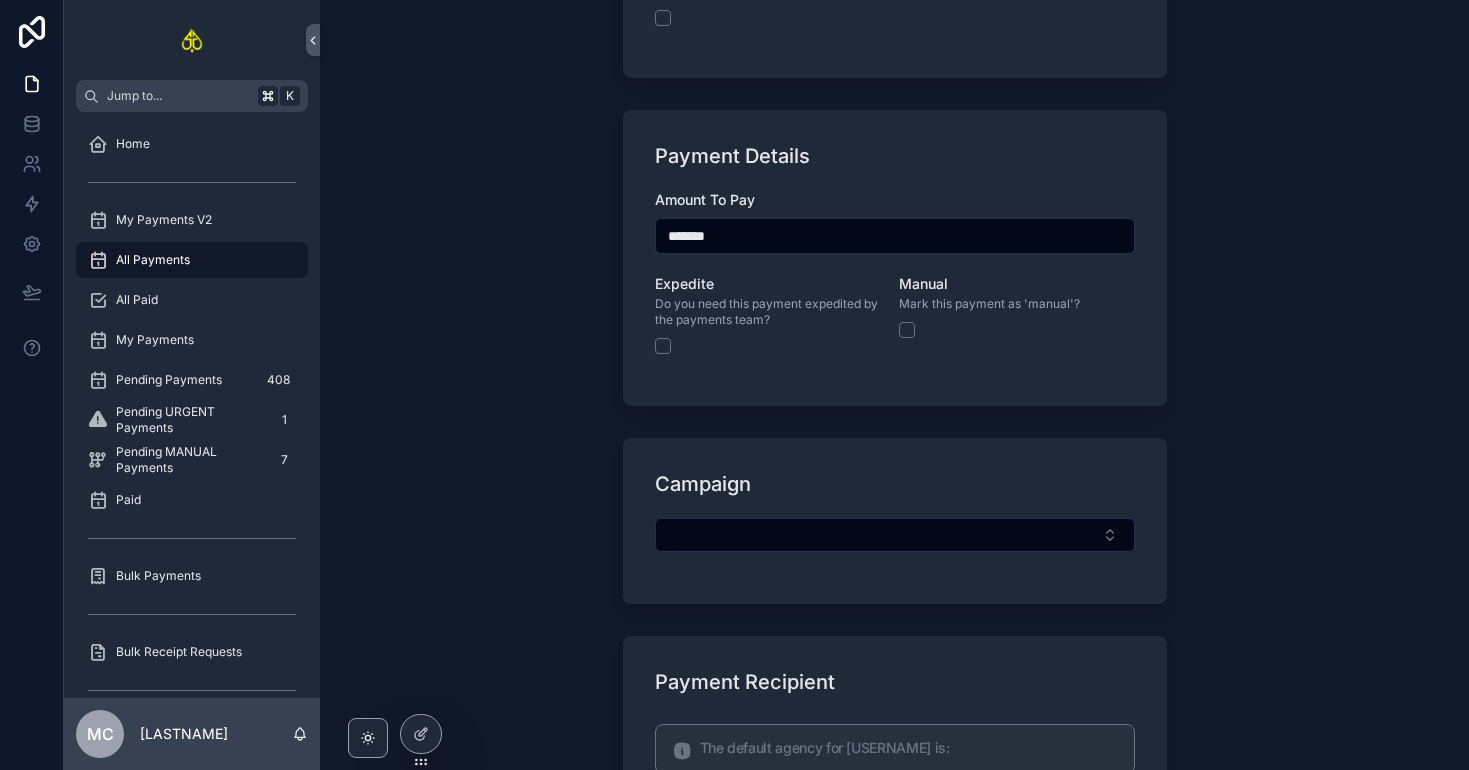 scroll, scrollTop: 1040, scrollLeft: 0, axis: vertical 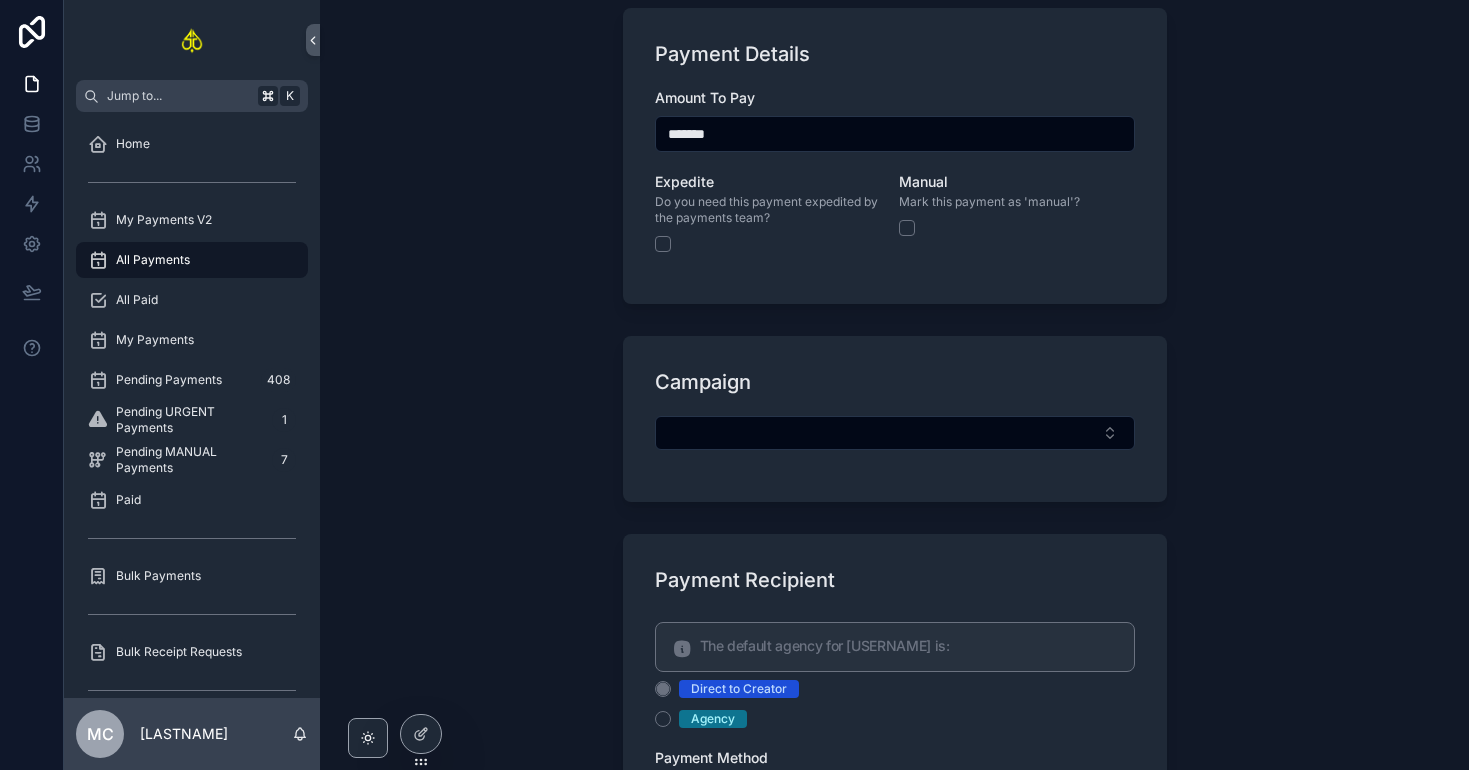click on "Campaign" at bounding box center (895, 419) 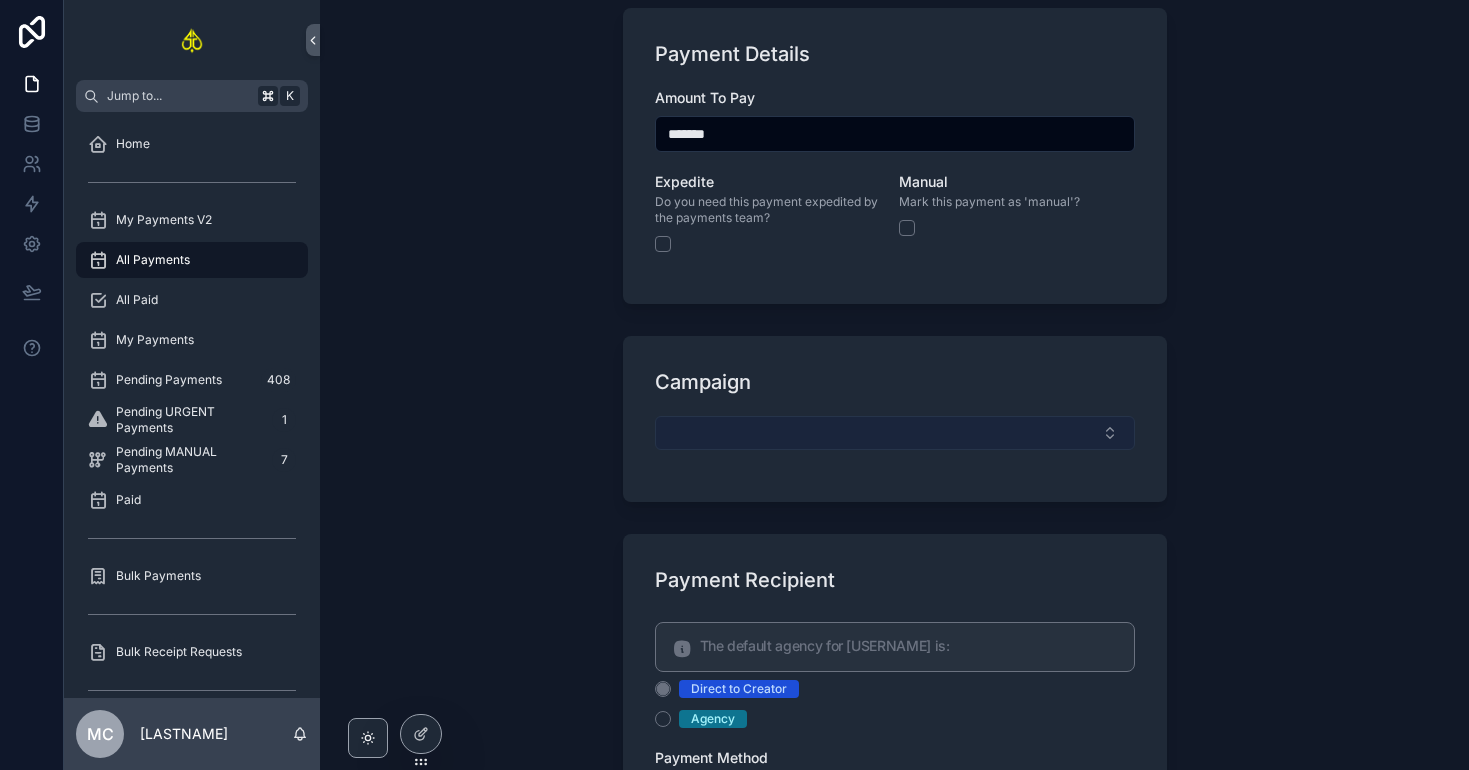 click at bounding box center [895, 433] 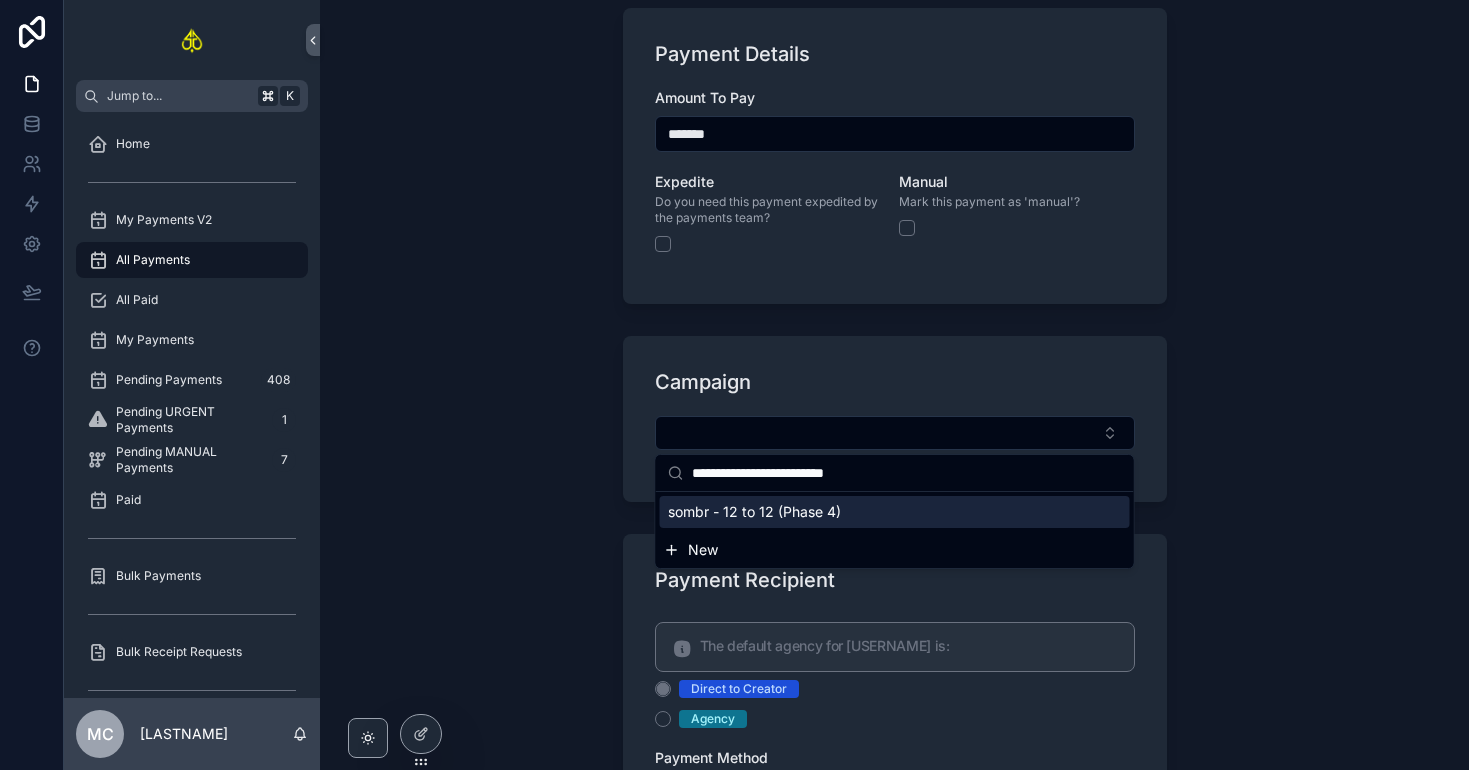 type on "**********" 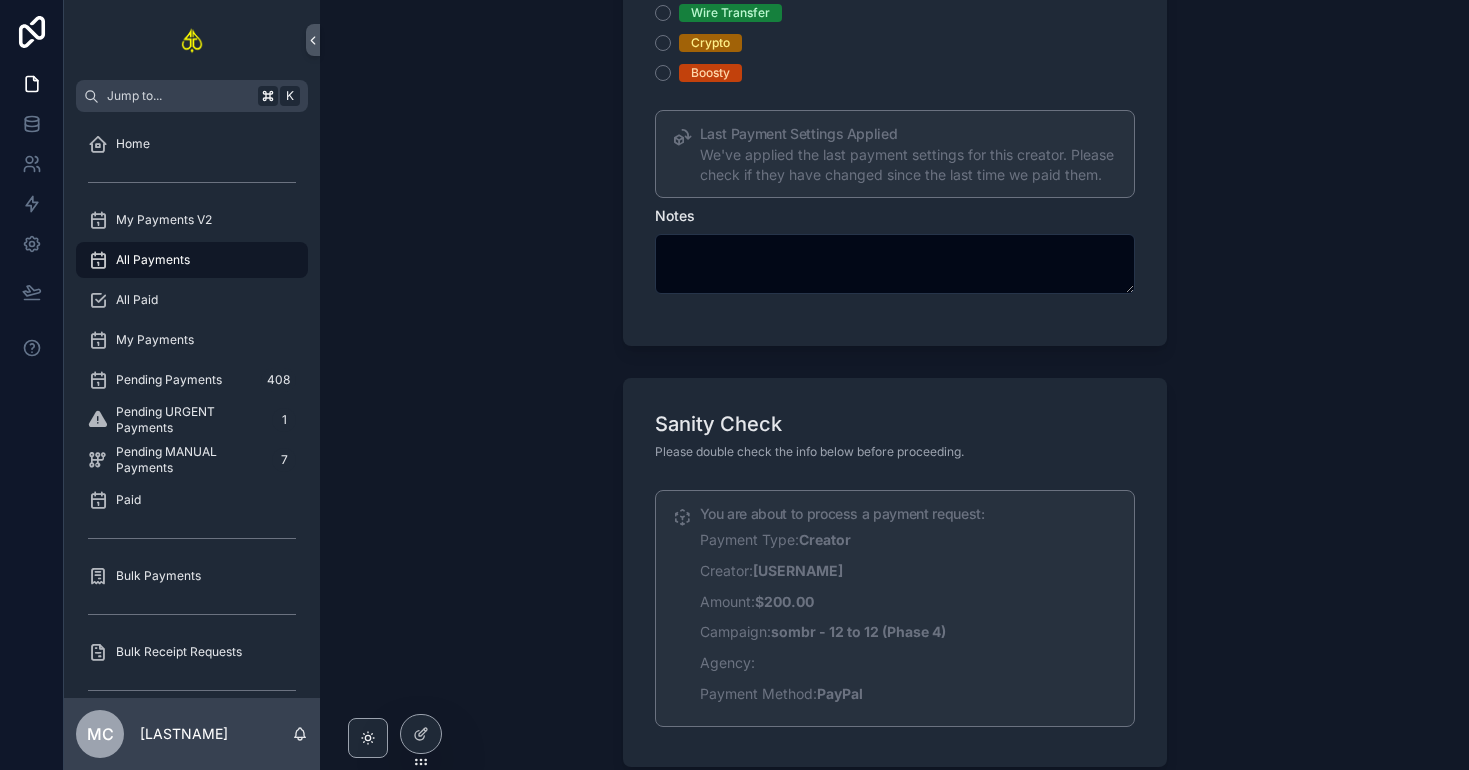 scroll, scrollTop: 2053, scrollLeft: 0, axis: vertical 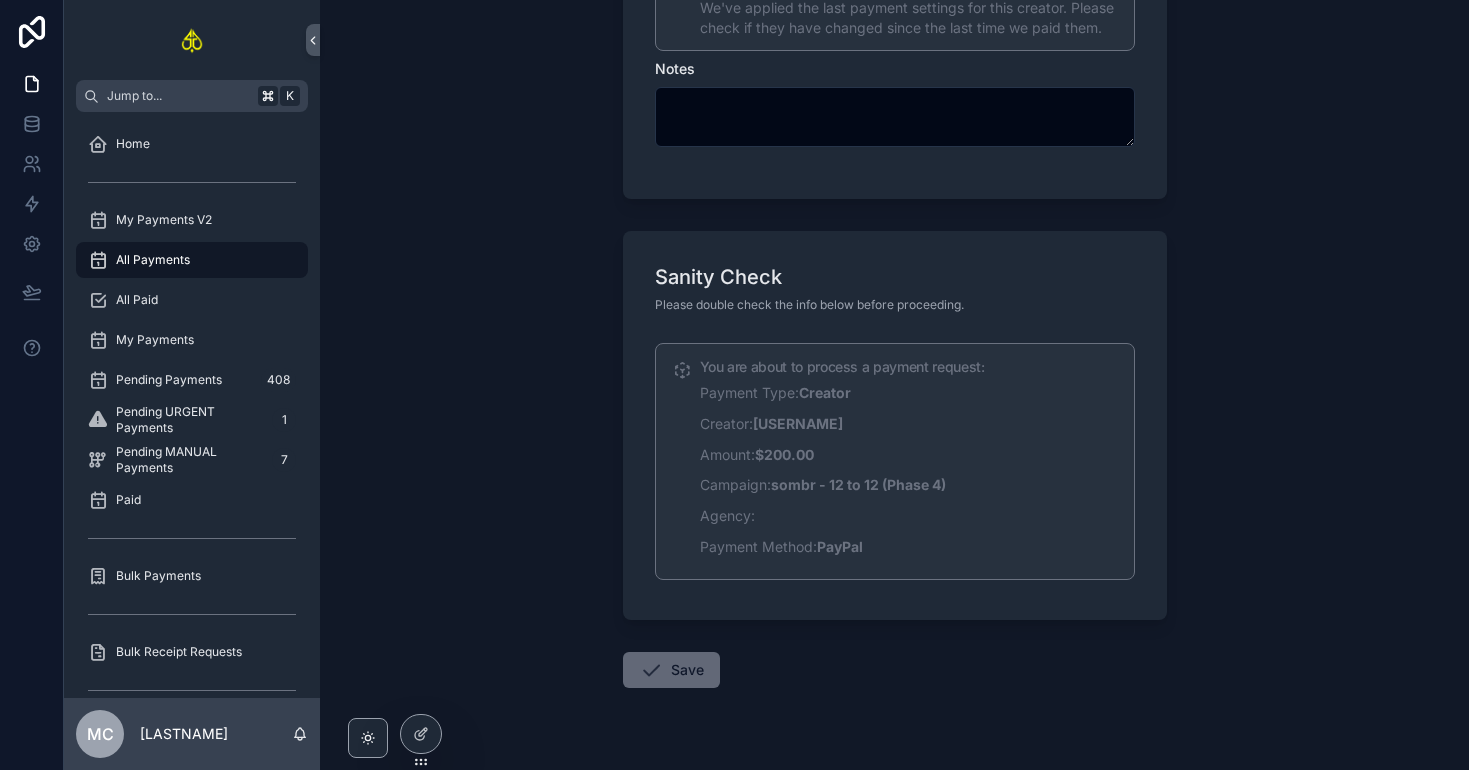 click on "Save" at bounding box center (671, 670) 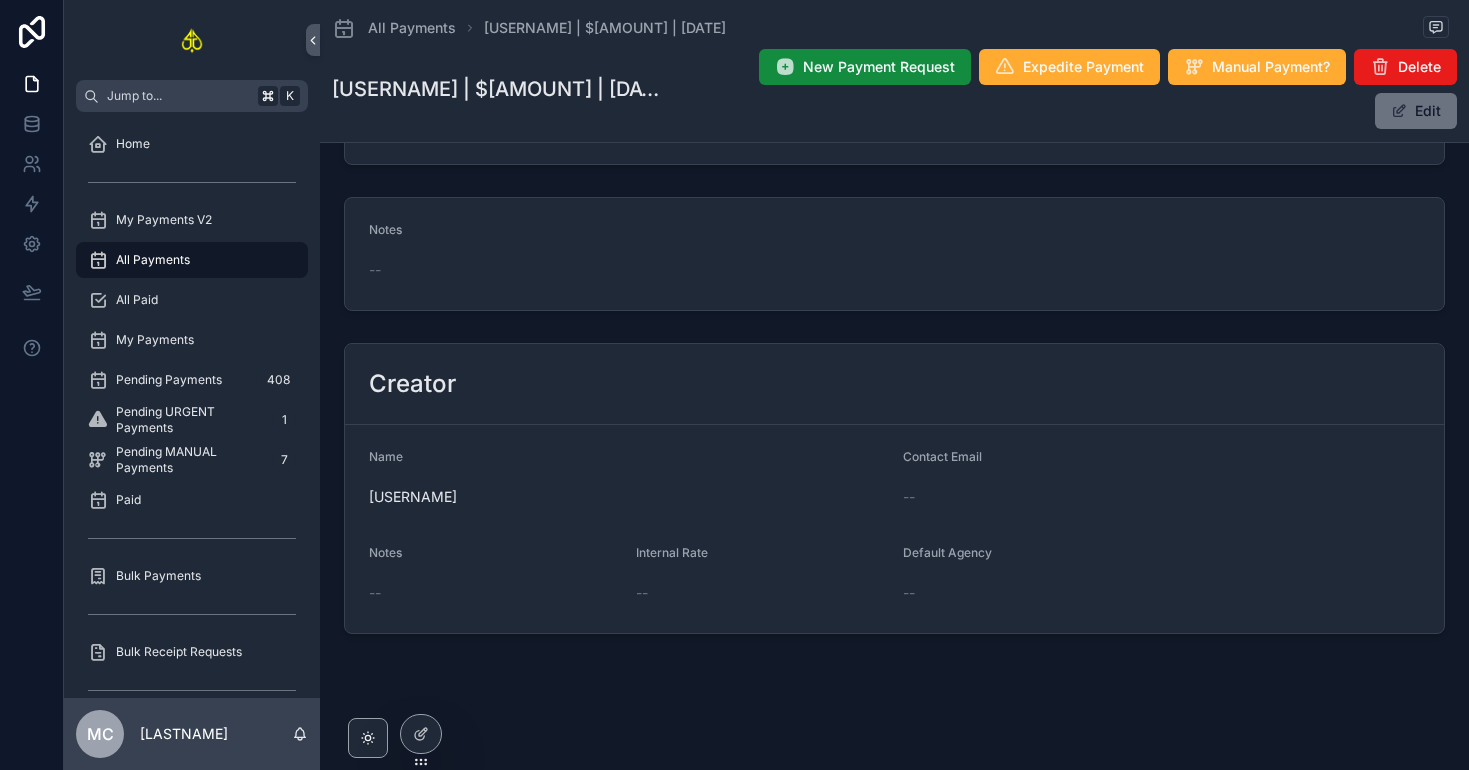 scroll, scrollTop: 0, scrollLeft: 0, axis: both 